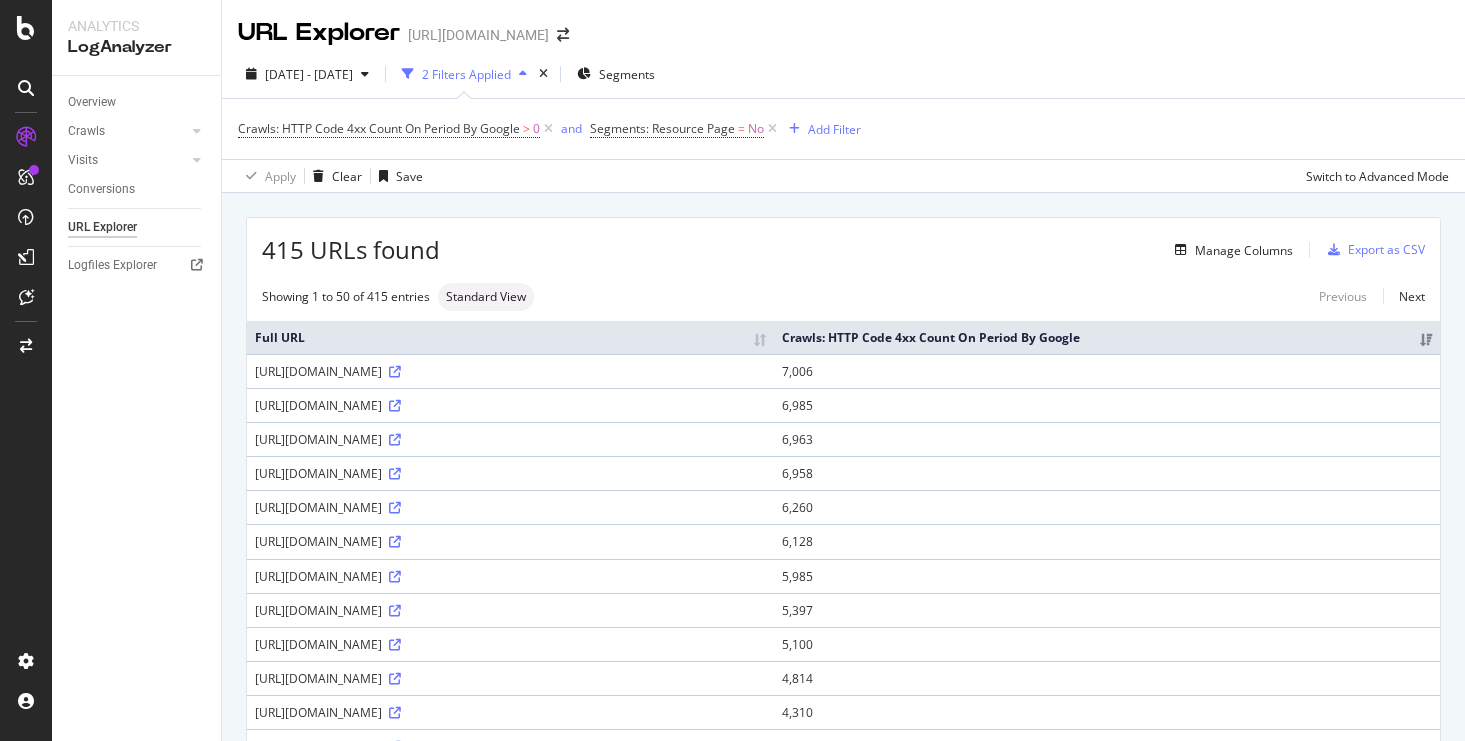 scroll, scrollTop: 0, scrollLeft: 0, axis: both 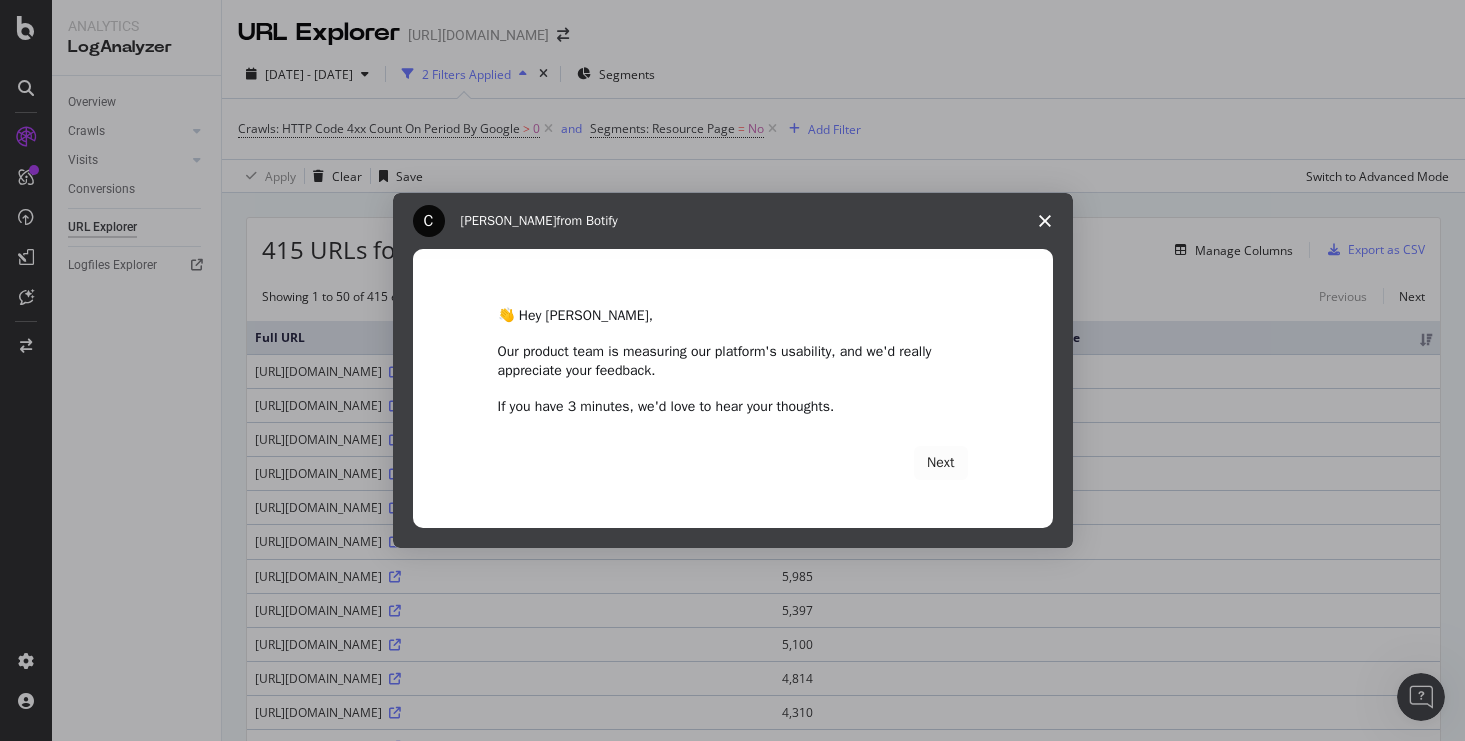click 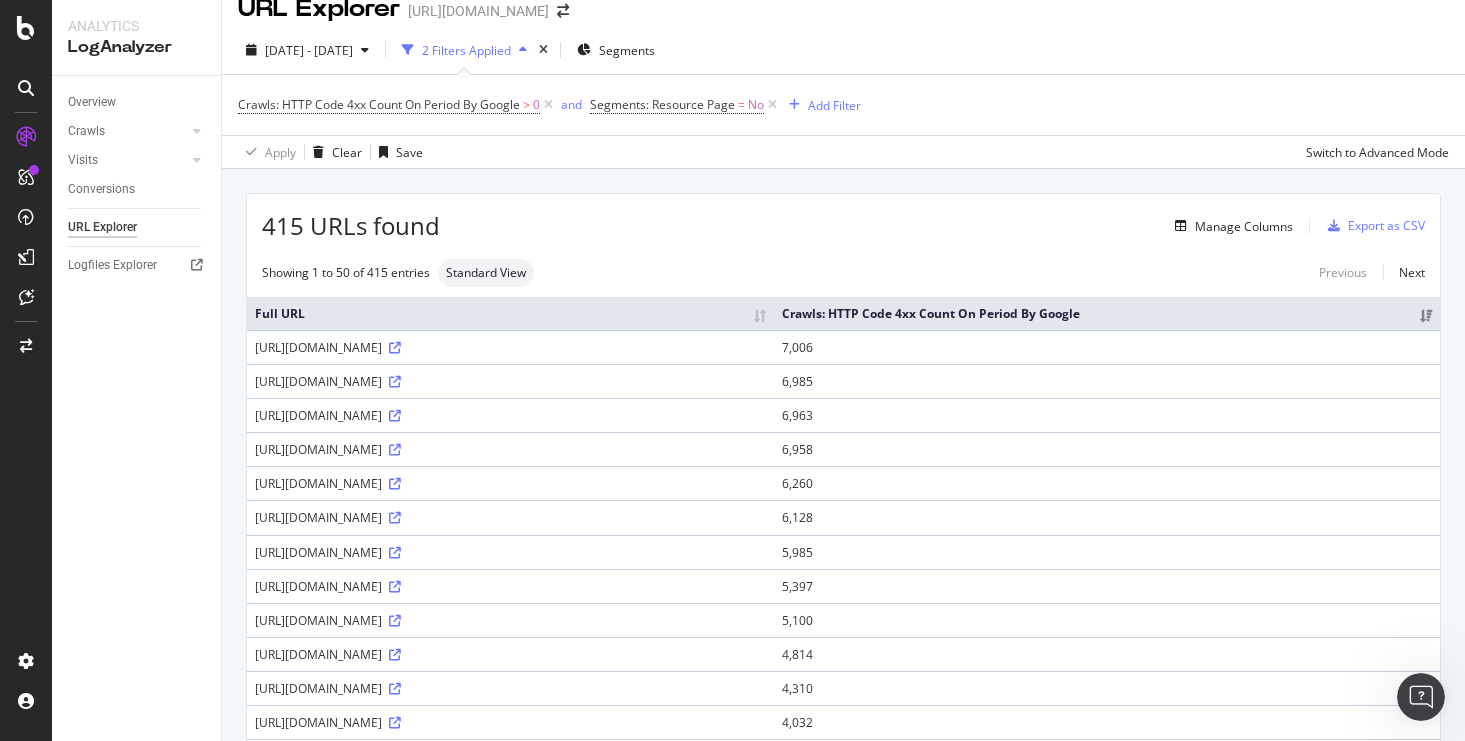scroll, scrollTop: 28, scrollLeft: 0, axis: vertical 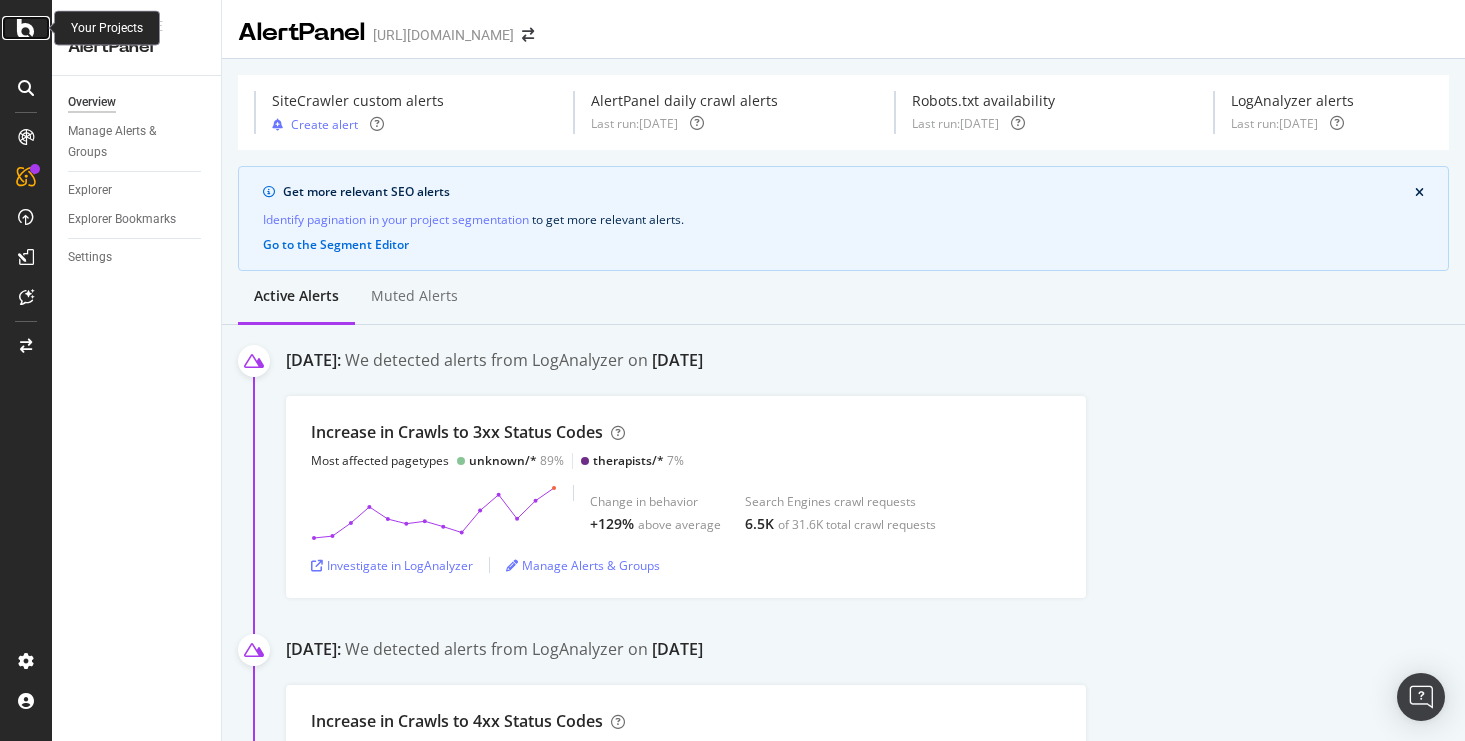 click at bounding box center (26, 28) 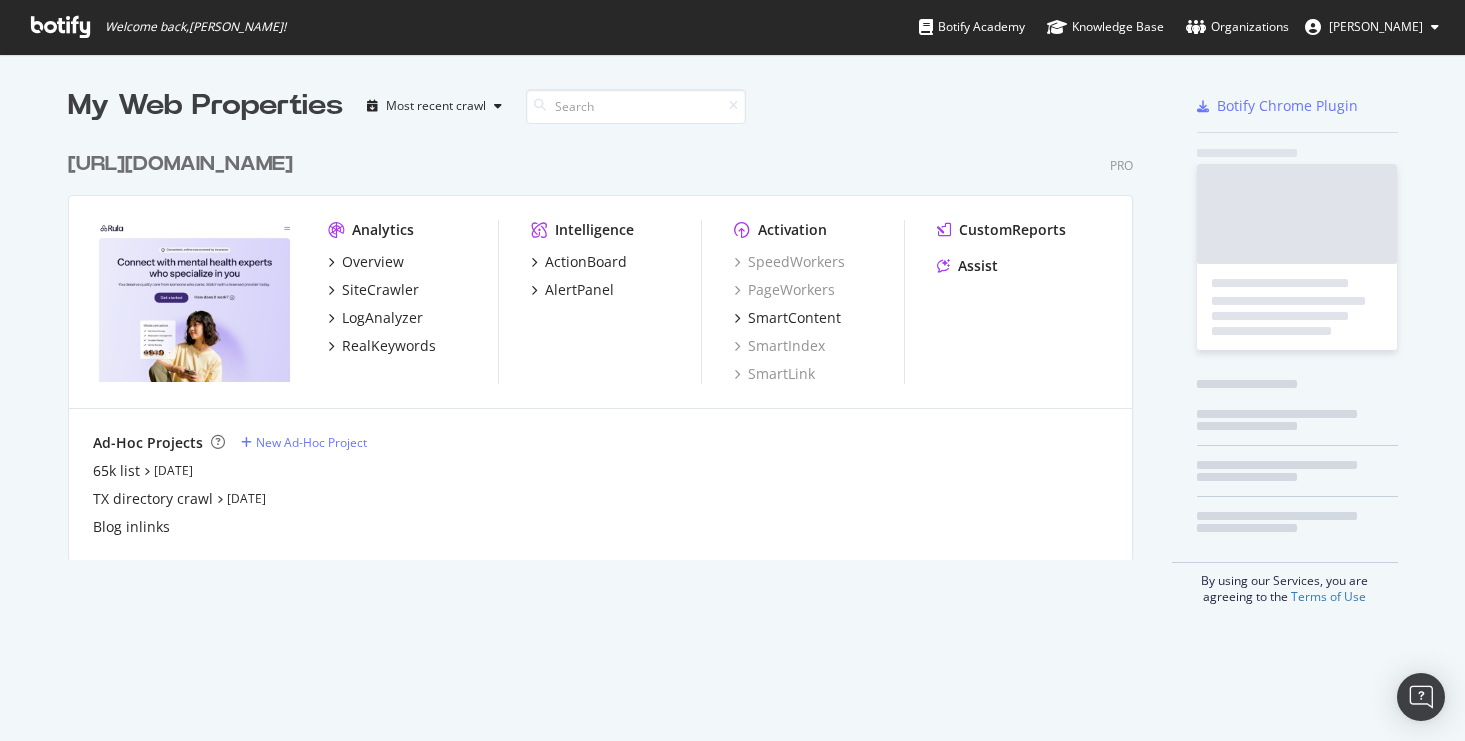 scroll, scrollTop: 1, scrollLeft: 1, axis: both 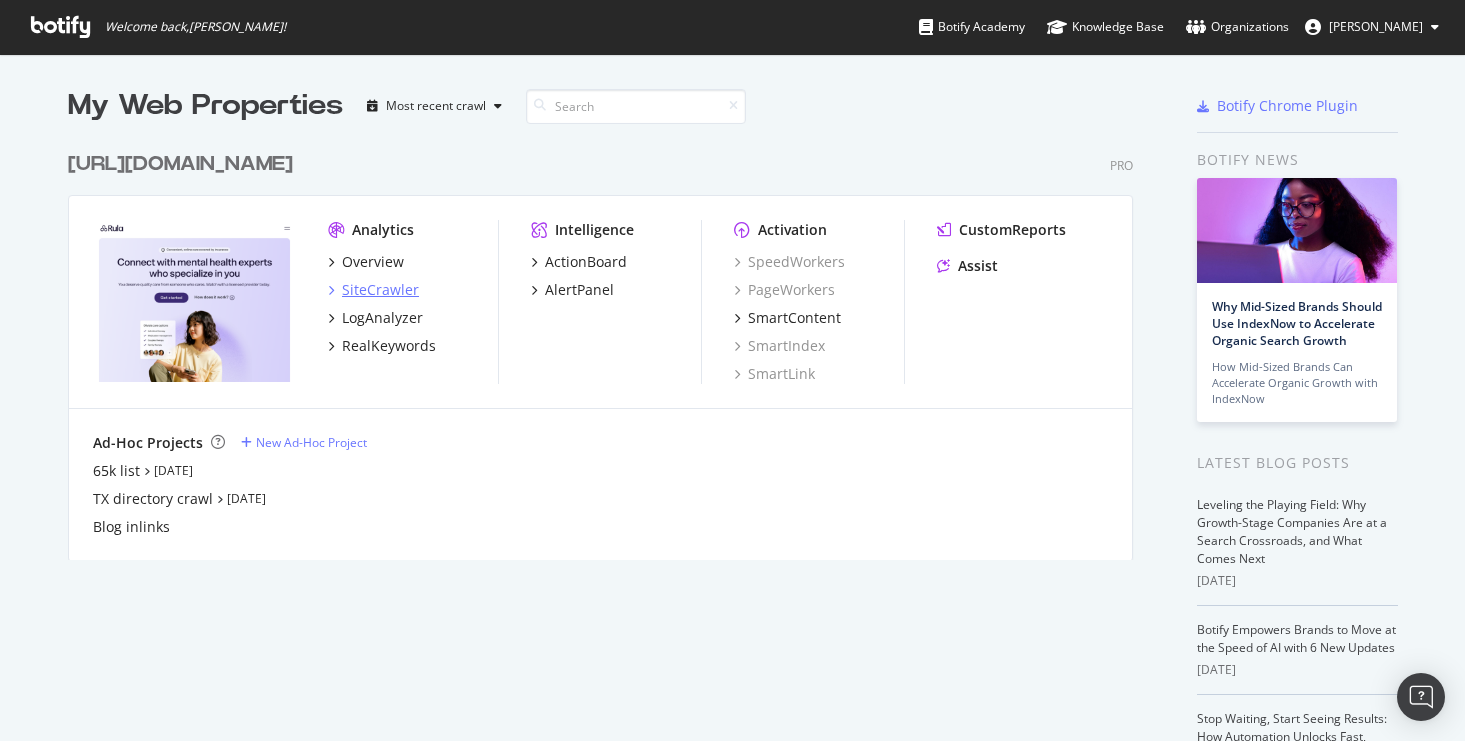 click on "SiteCrawler" at bounding box center [380, 290] 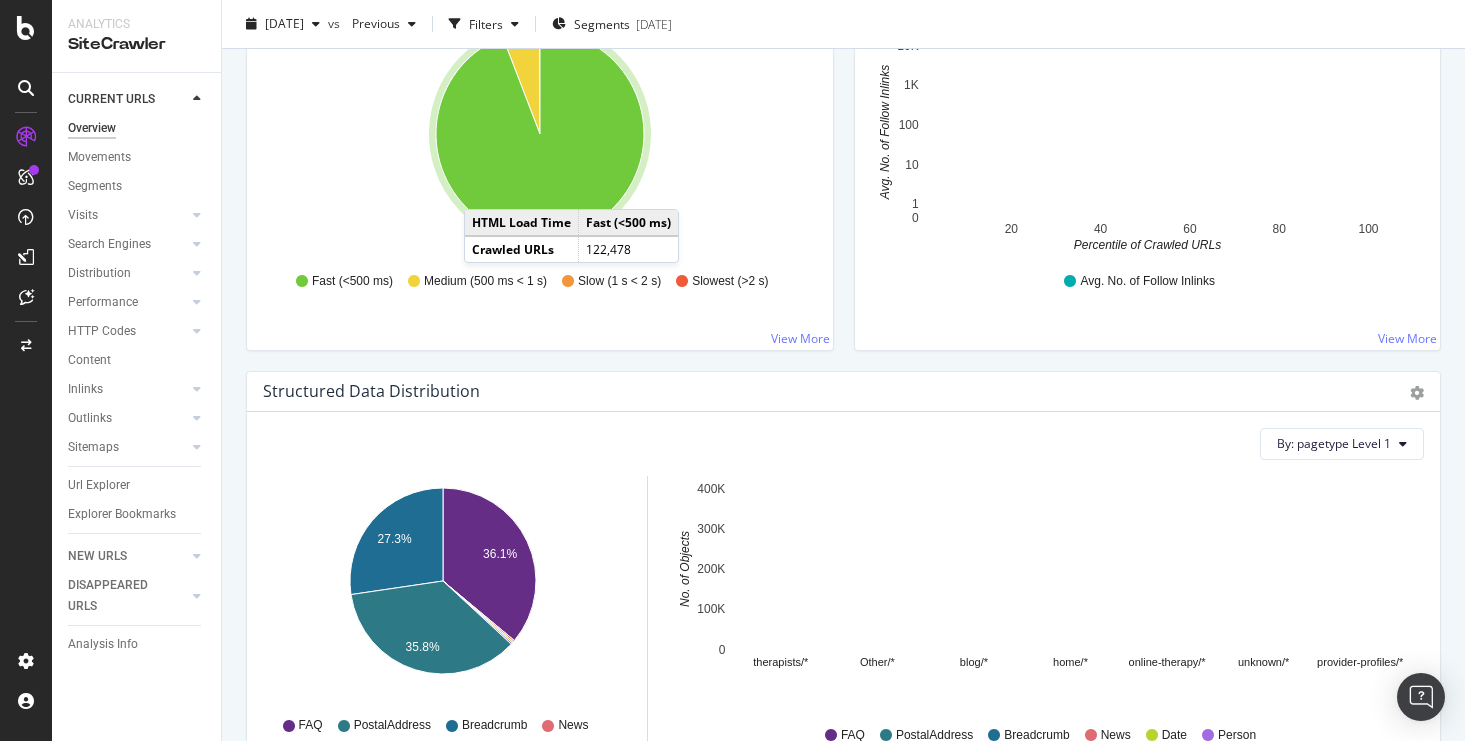 scroll, scrollTop: 1667, scrollLeft: 0, axis: vertical 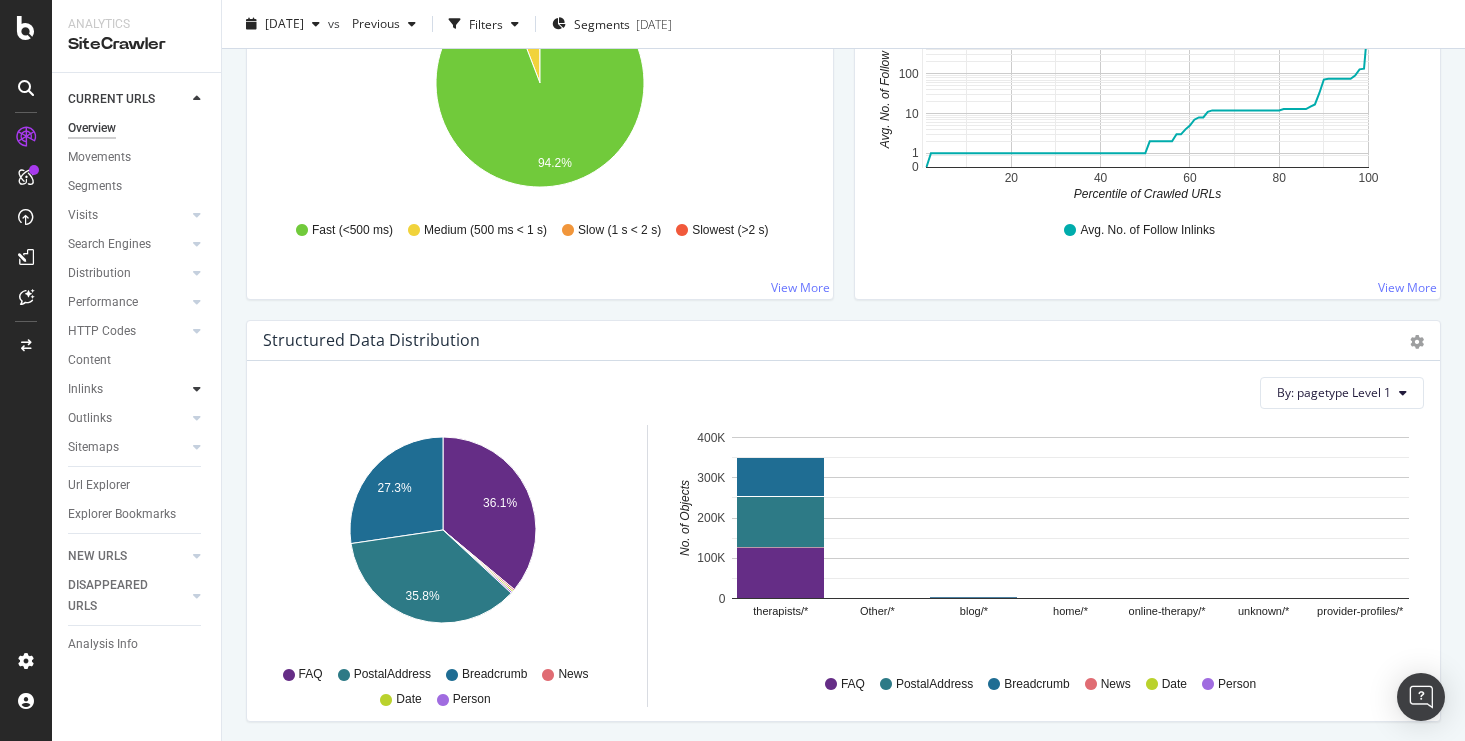 click at bounding box center (197, 389) 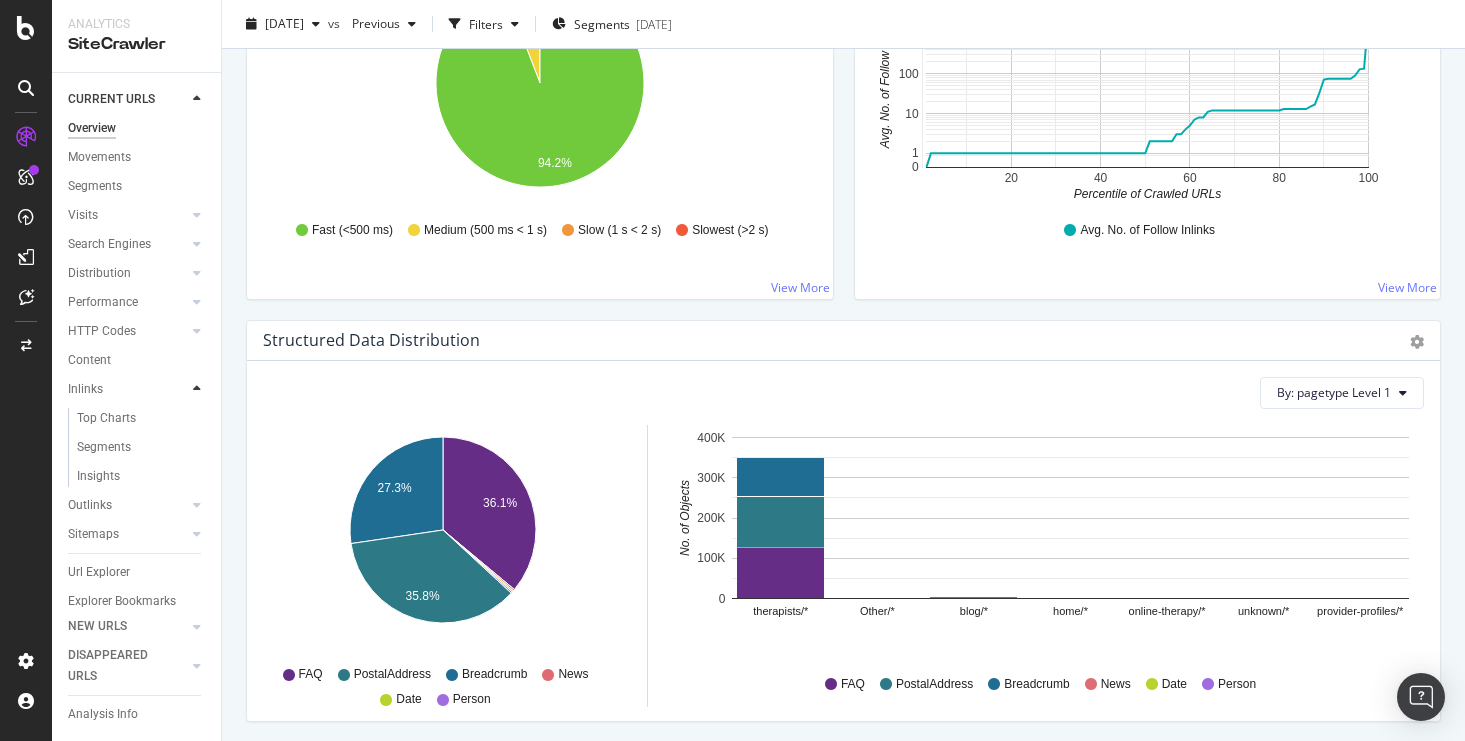 click at bounding box center (197, 389) 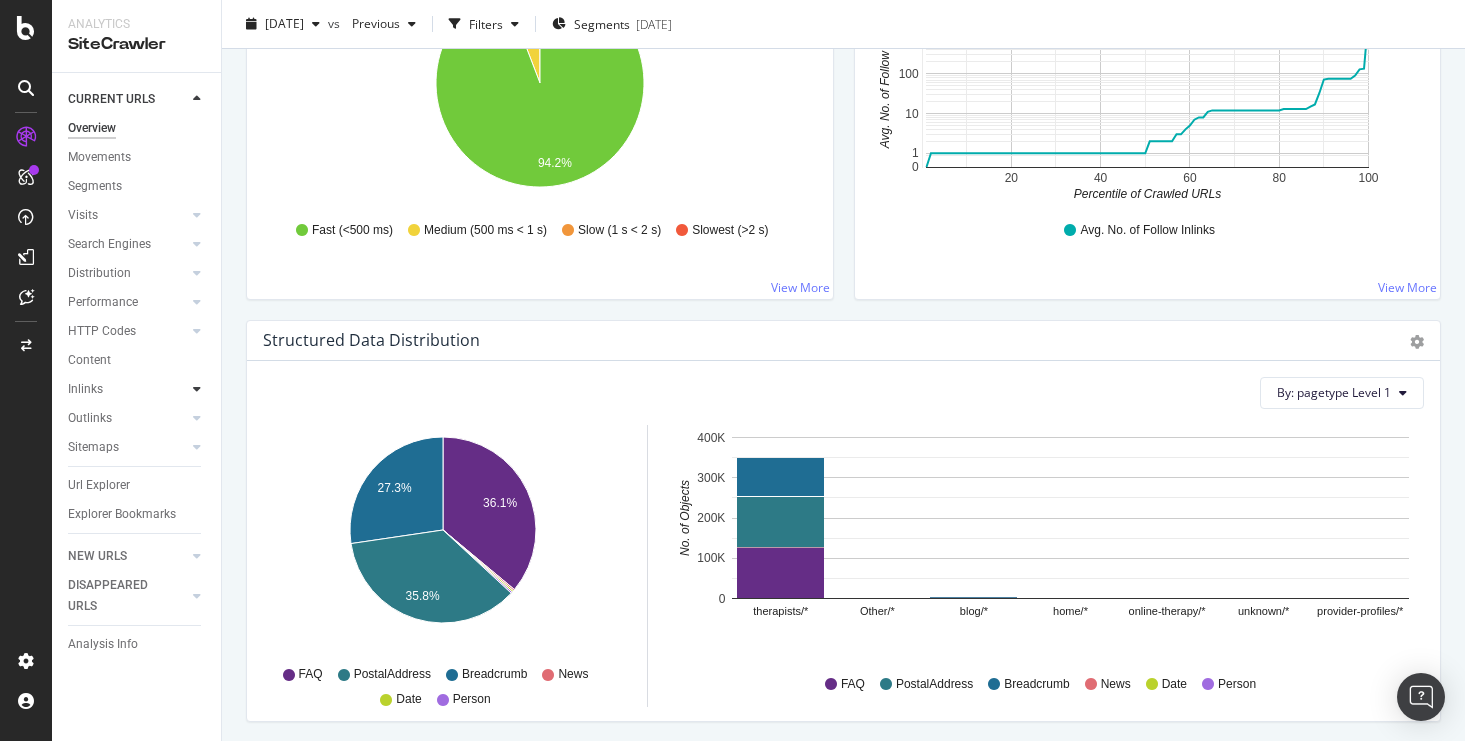 click at bounding box center (197, 389) 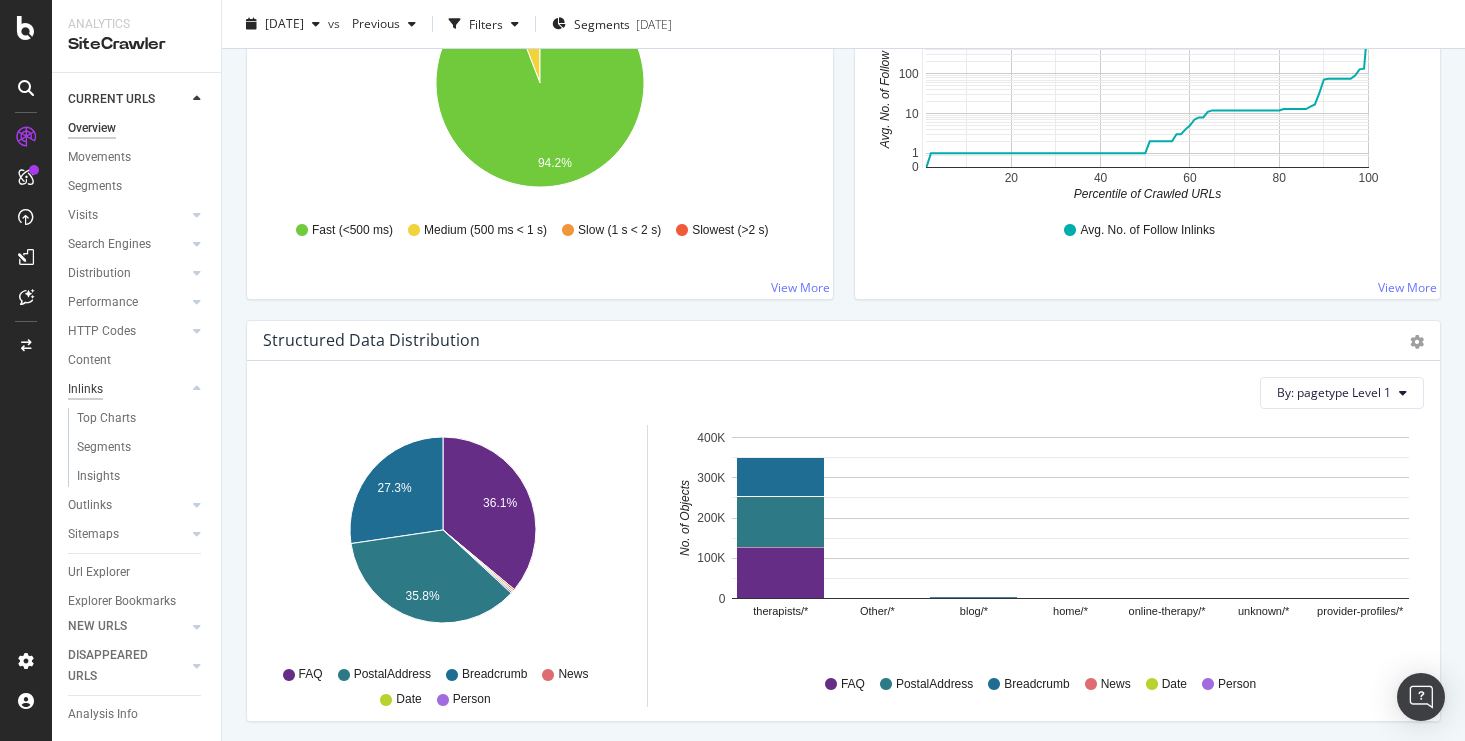 click on "Inlinks" at bounding box center [85, 389] 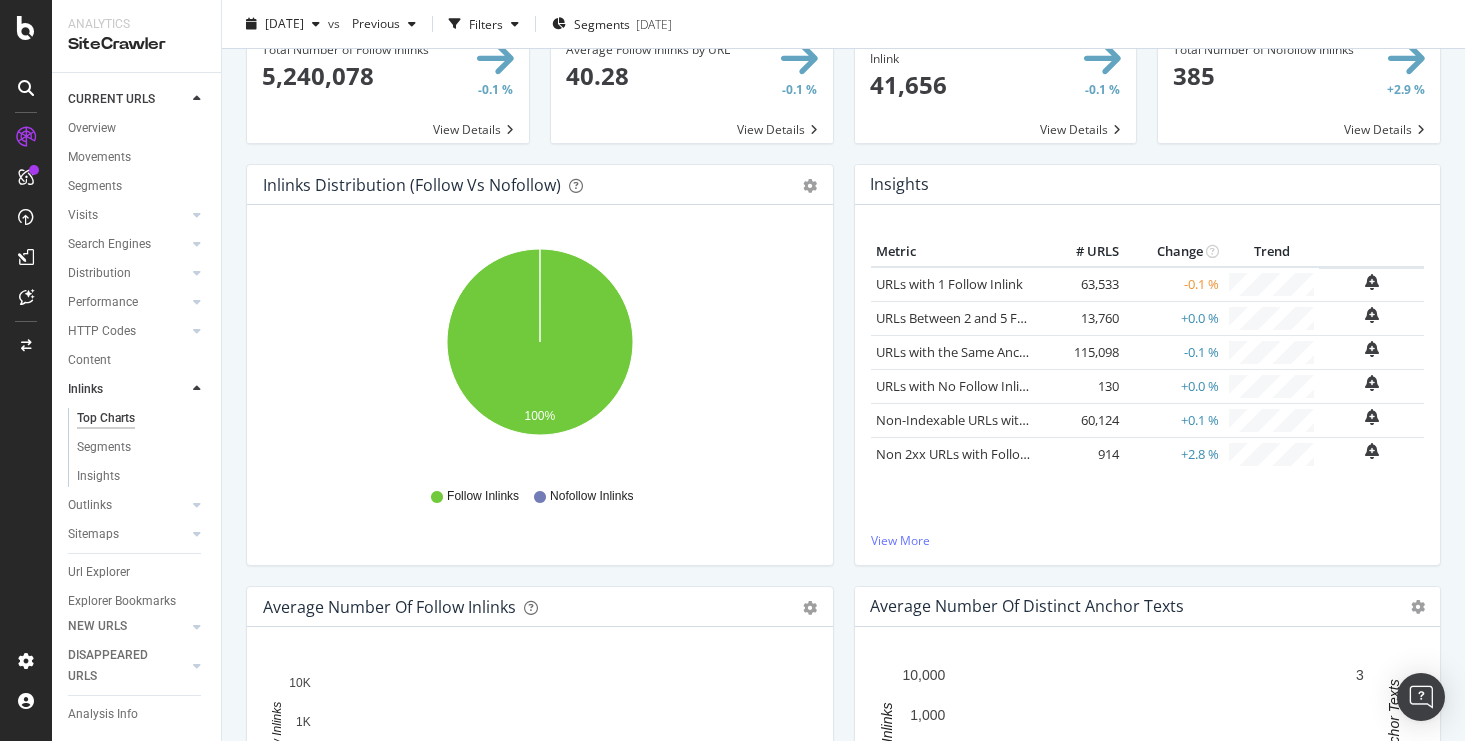 scroll, scrollTop: 0, scrollLeft: 0, axis: both 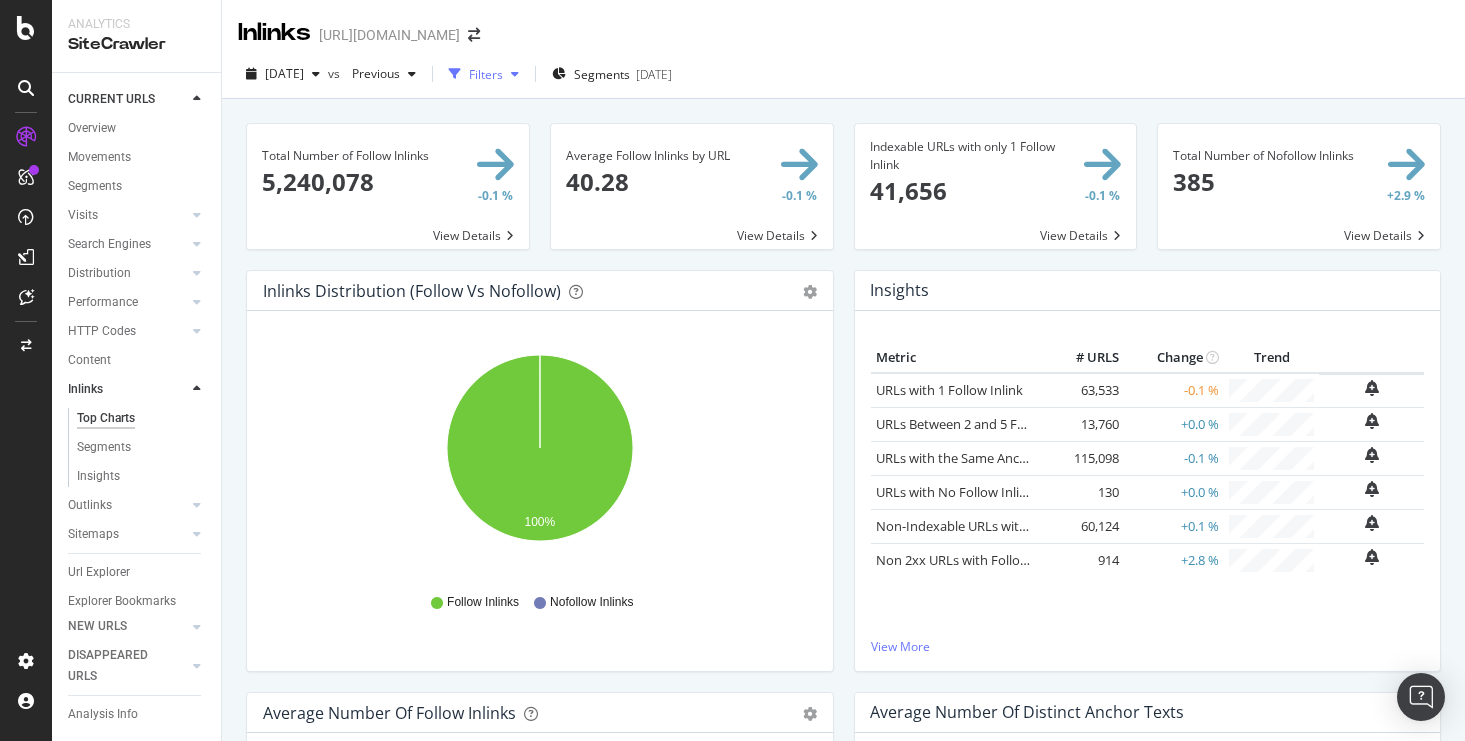 click on "Filters" at bounding box center [486, 74] 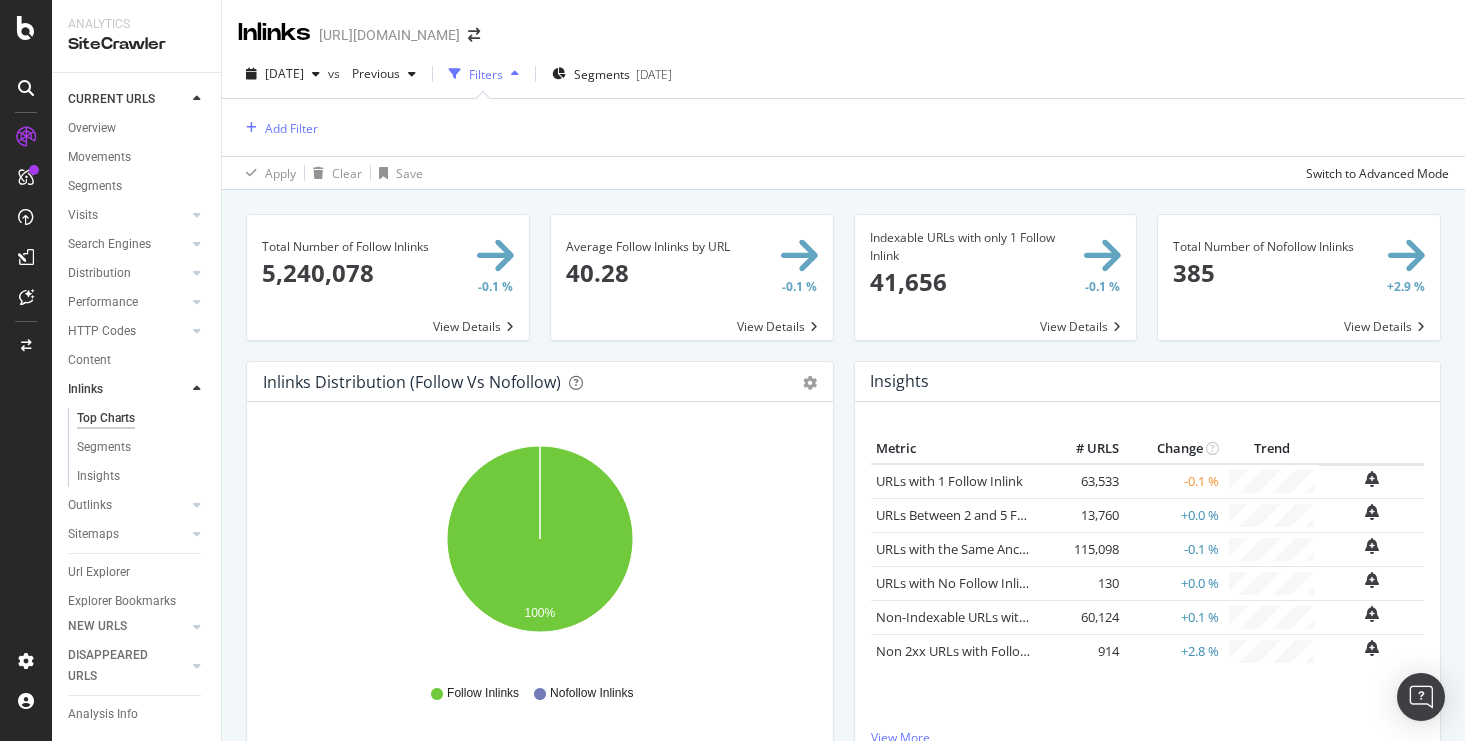 click on "Add Filter" at bounding box center [843, 127] 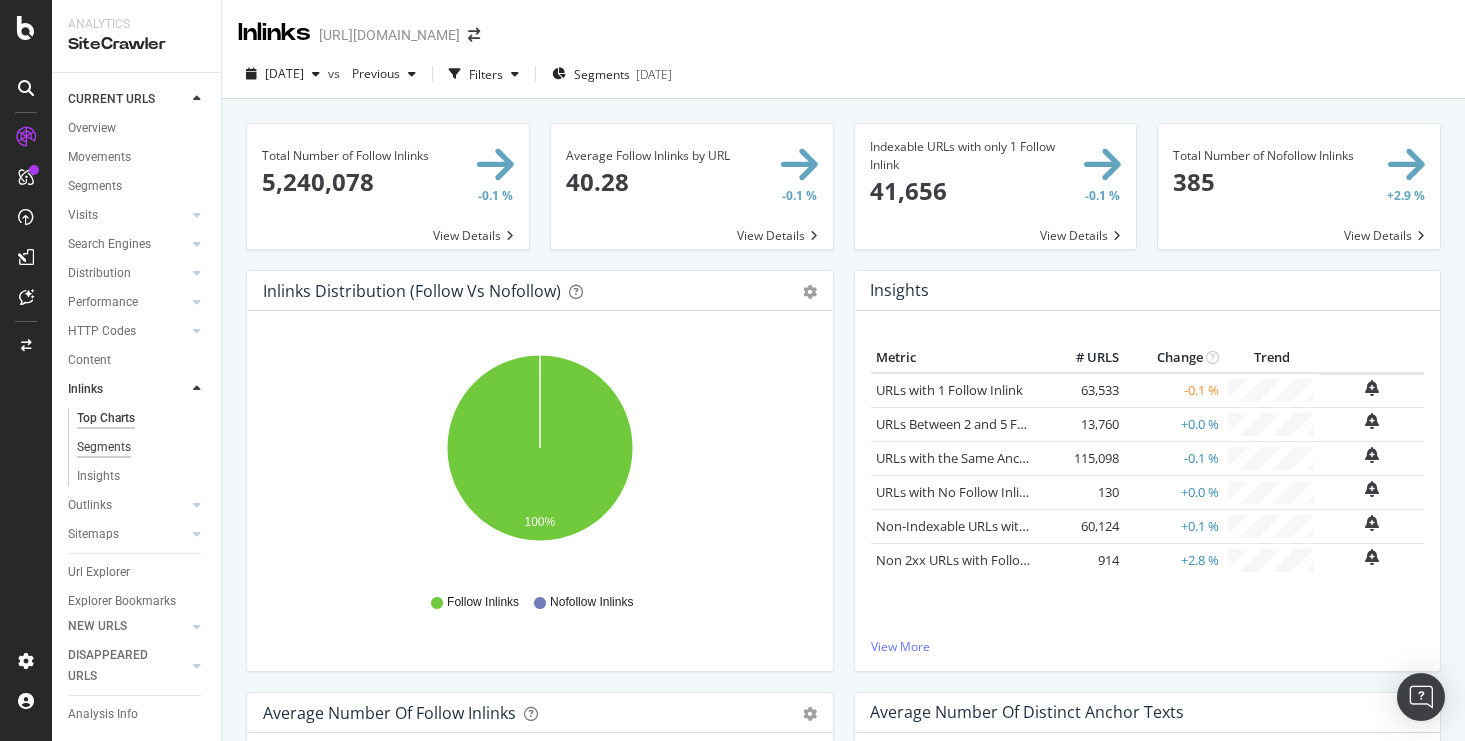 click on "Segments" at bounding box center [104, 447] 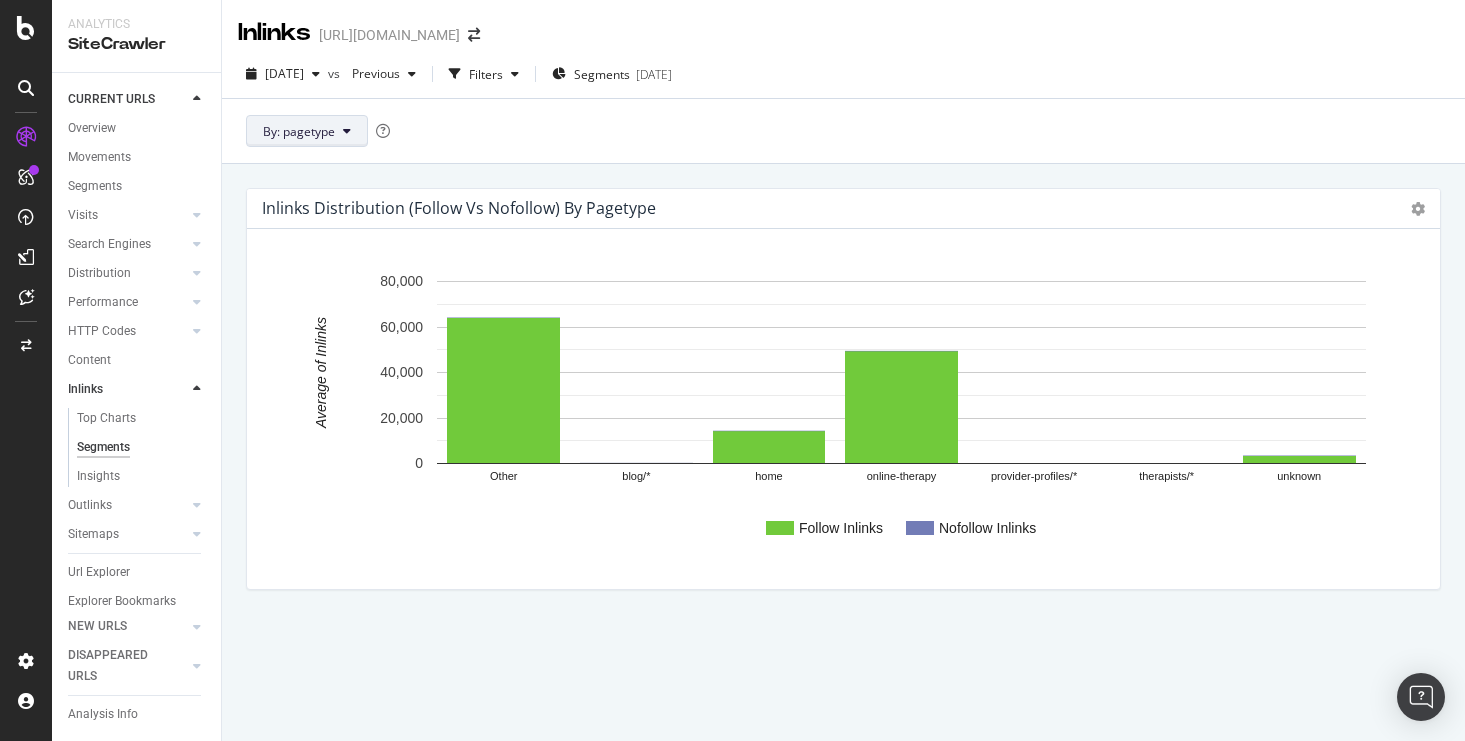click on "By: pagetype" at bounding box center [307, 131] 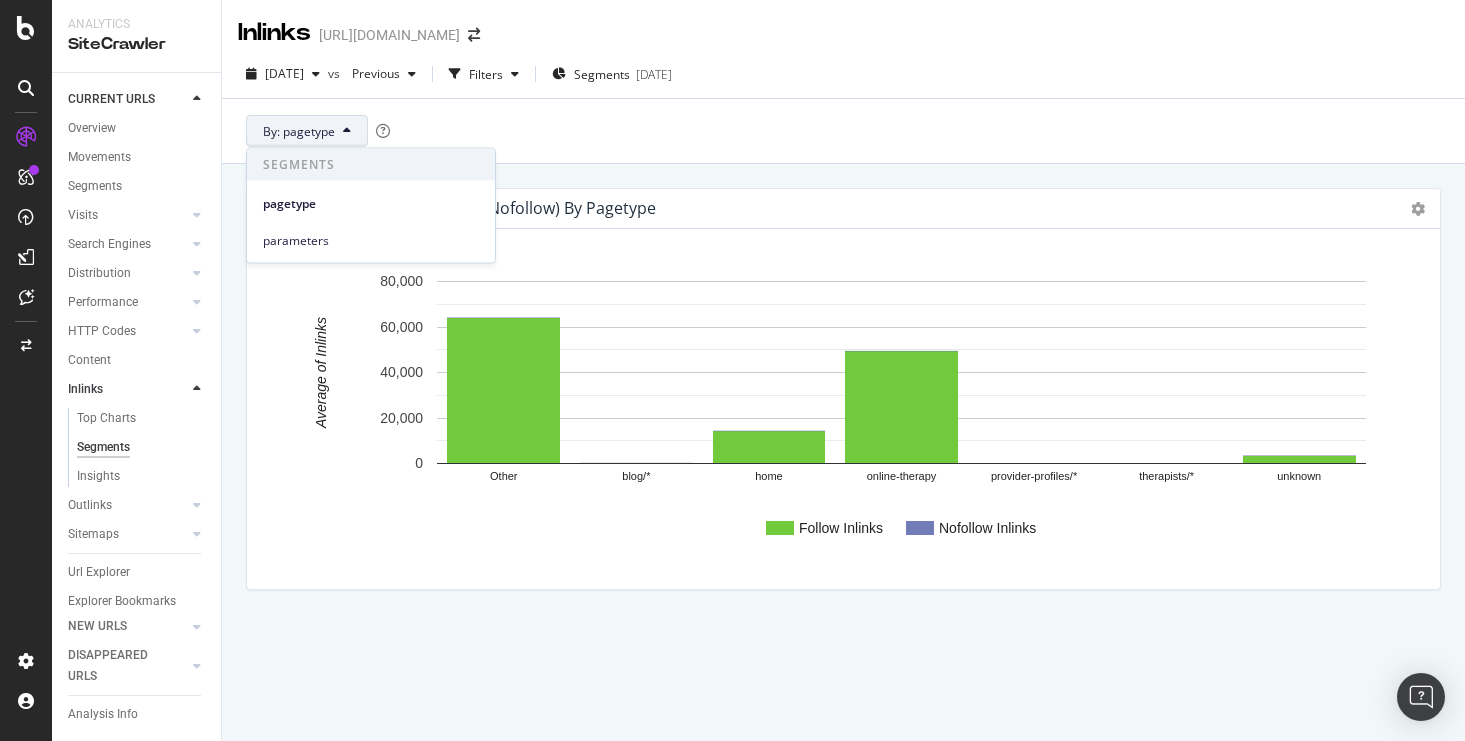 click on "By: pagetype" at bounding box center [307, 131] 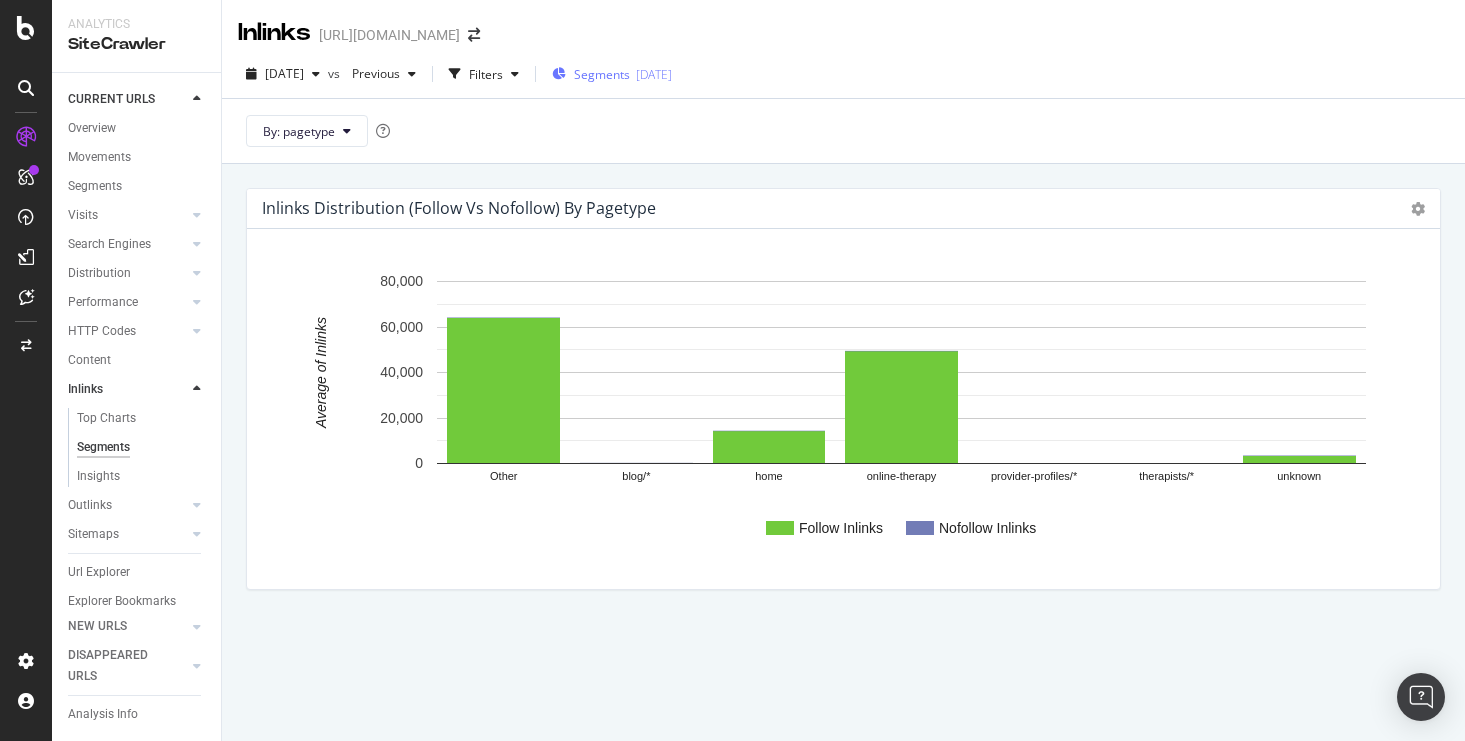 click on "Segments" at bounding box center [602, 74] 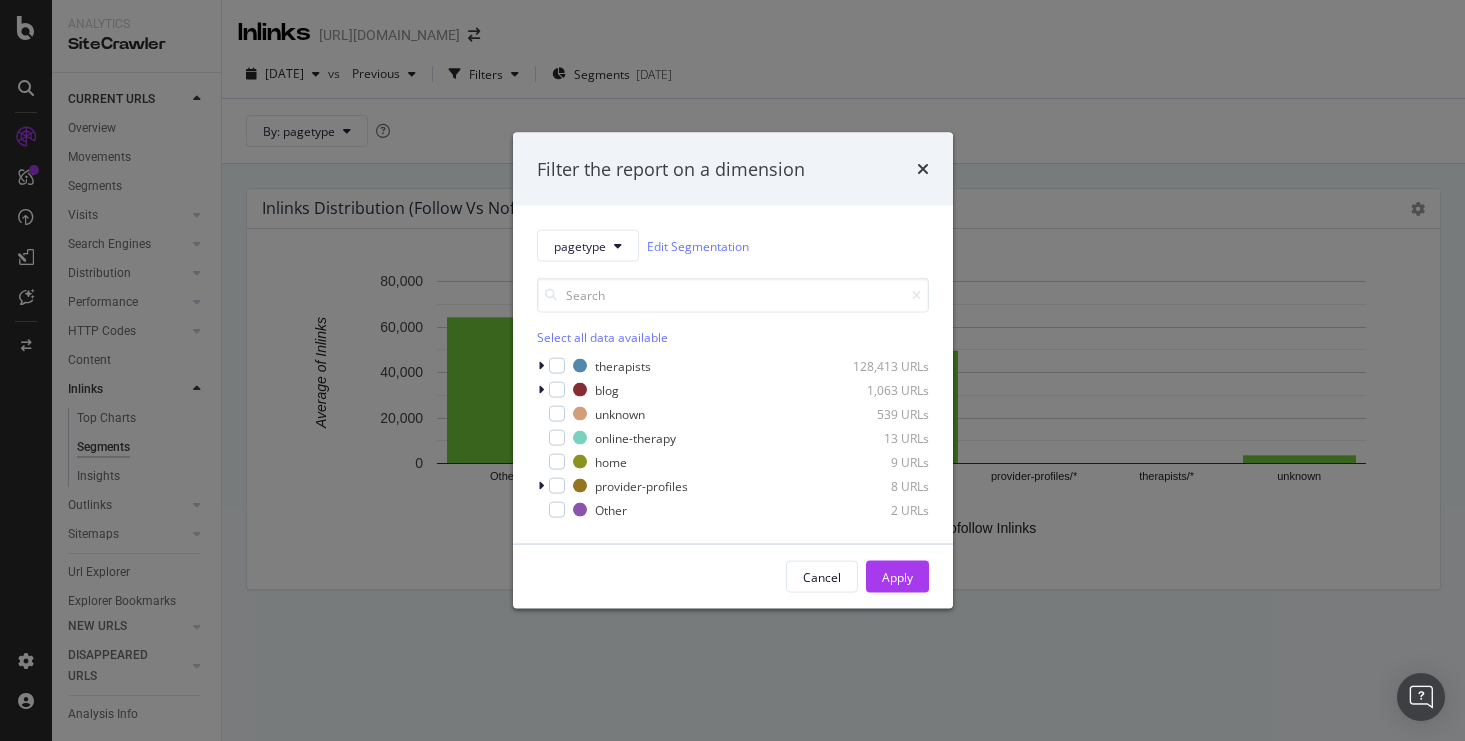 click on "Filter the report on a dimension pagetype Edit Segmentation Select all data available therapists 128,413   URLs blog 1,063   URLs unknown 539   URLs online-therapy 13   URLs home 9   URLs provider-profiles 8   URLs Other 2   URLs Cancel Apply" at bounding box center (732, 370) 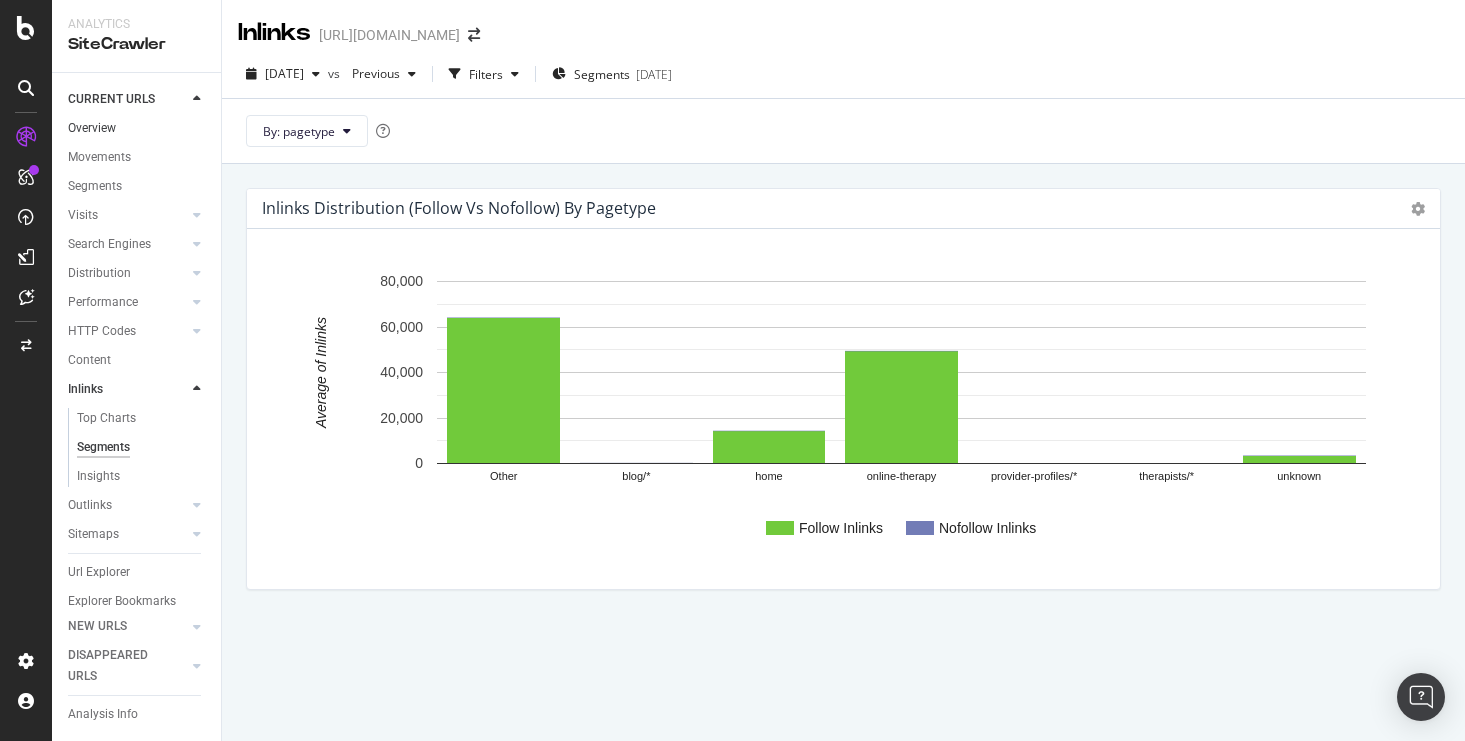 click on "Overview" at bounding box center (137, 128) 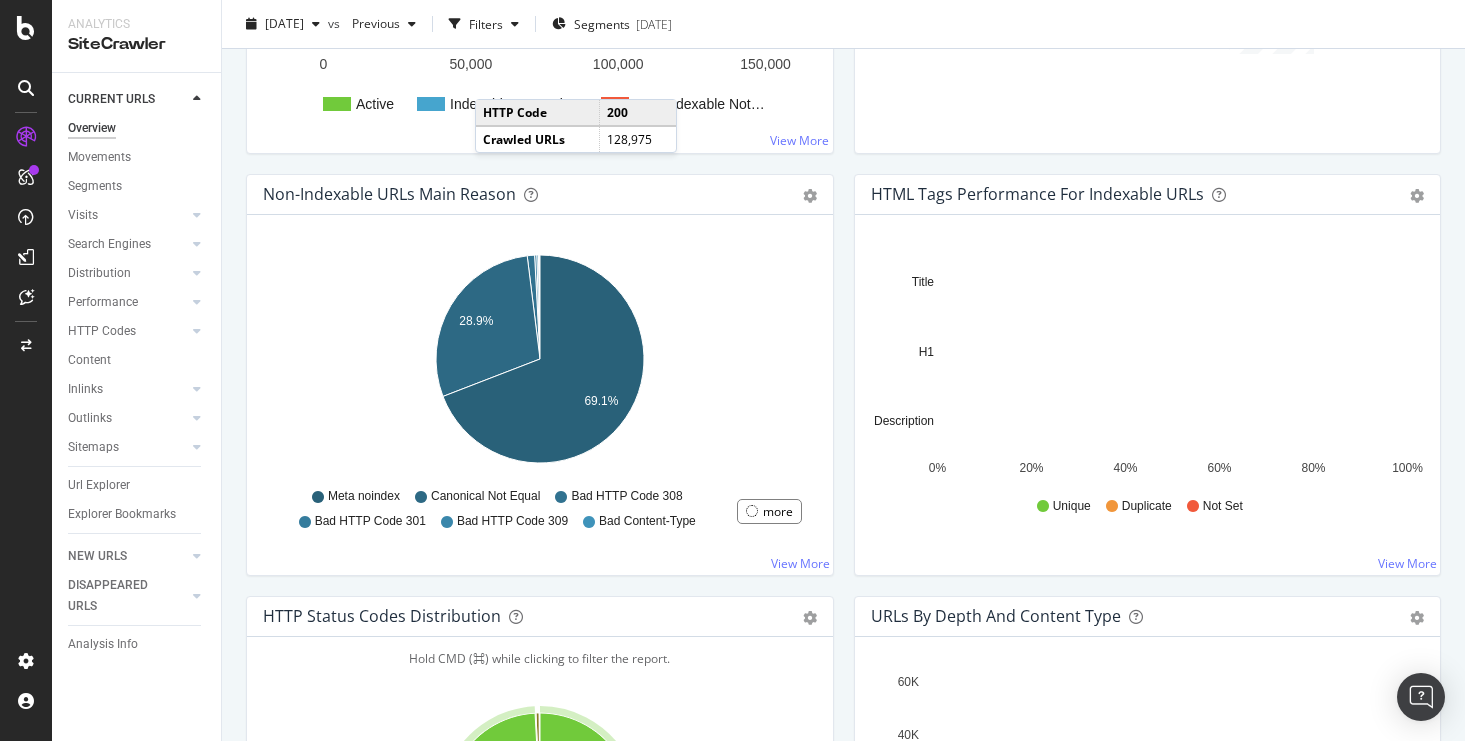 scroll, scrollTop: 0, scrollLeft: 0, axis: both 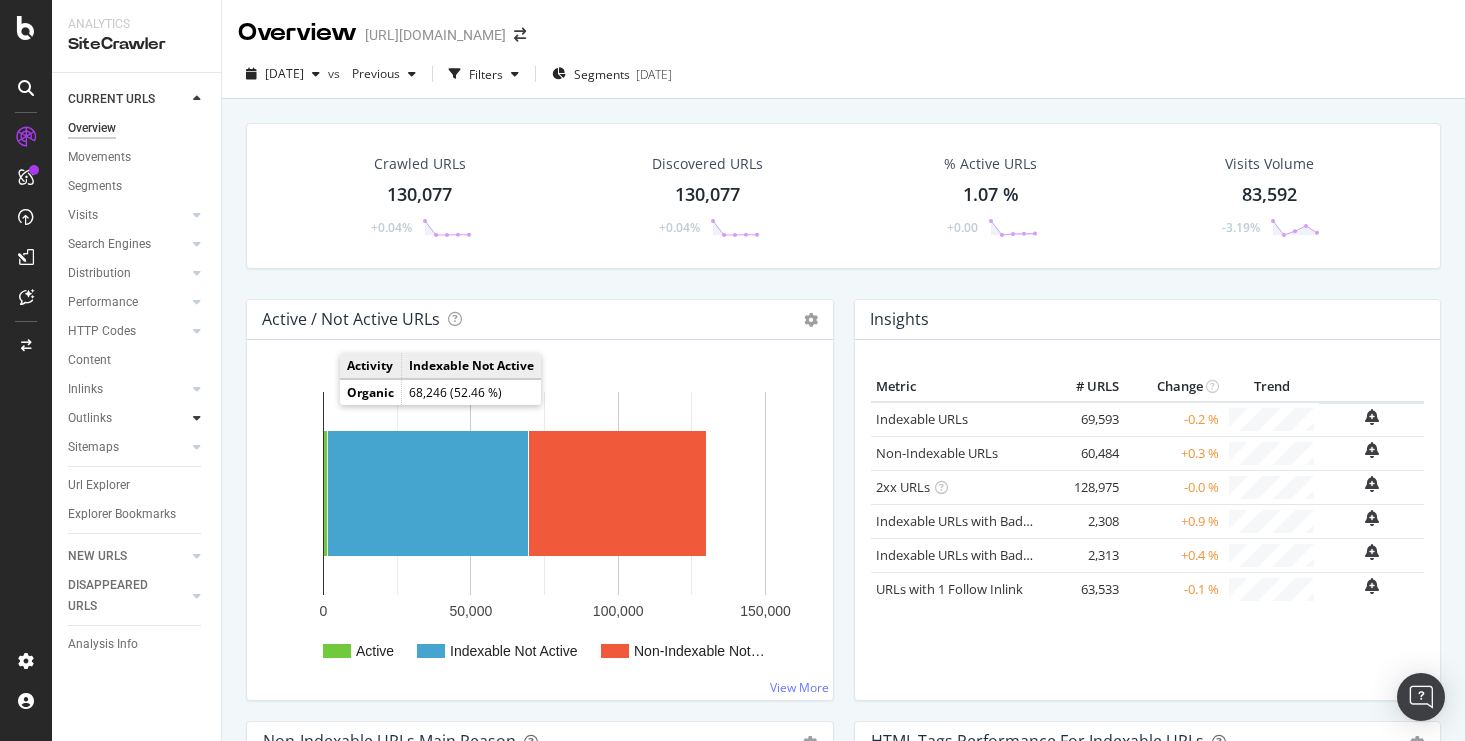 click at bounding box center [197, 418] 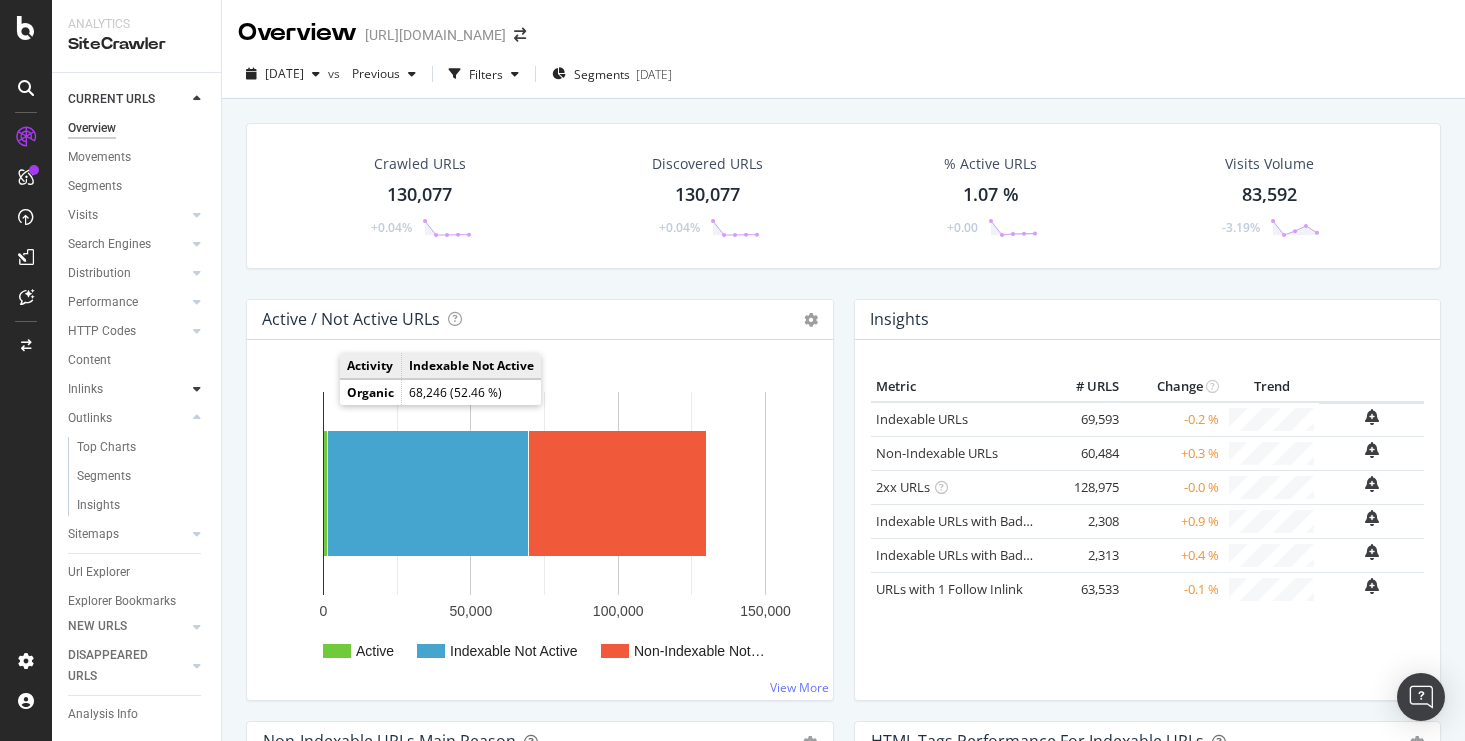 click at bounding box center (197, 389) 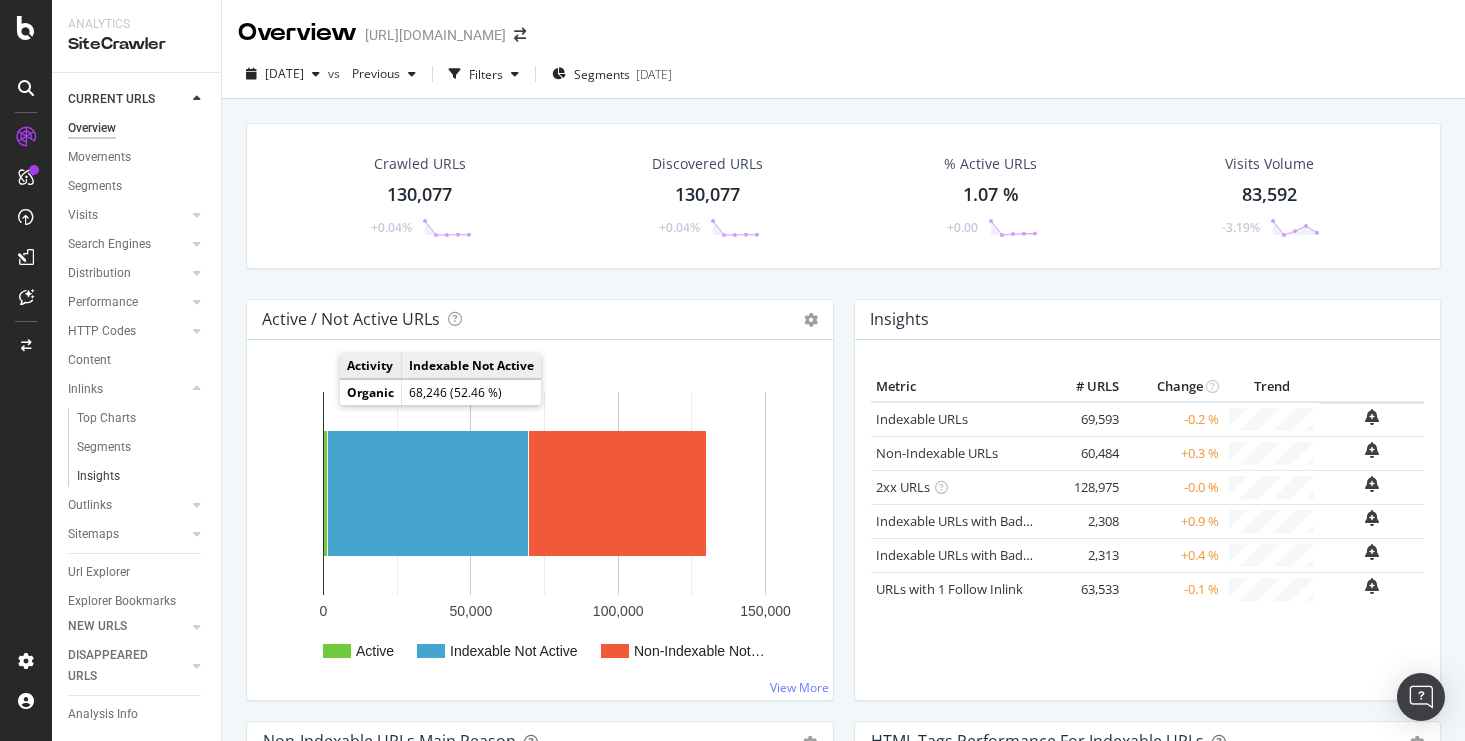 scroll, scrollTop: 17, scrollLeft: 0, axis: vertical 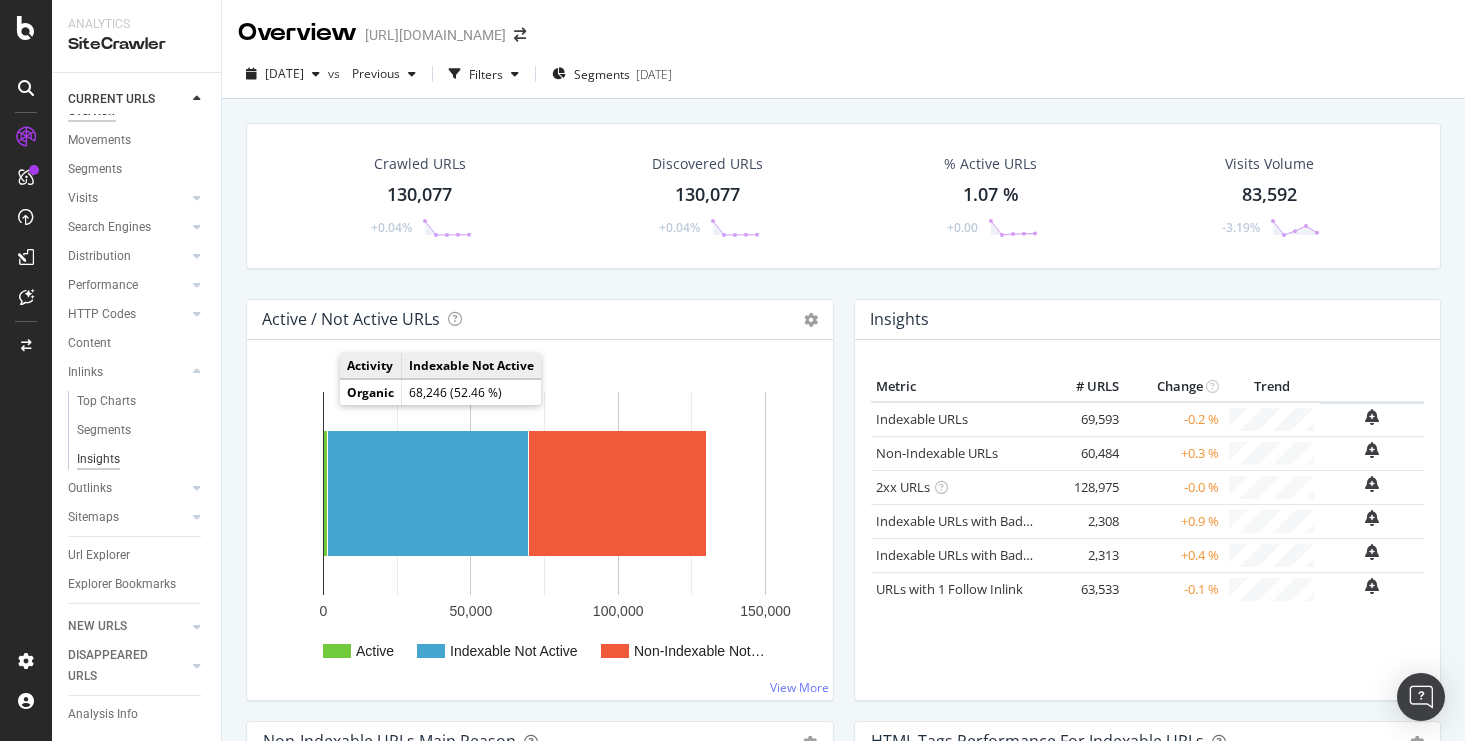 click on "Insights" at bounding box center [98, 459] 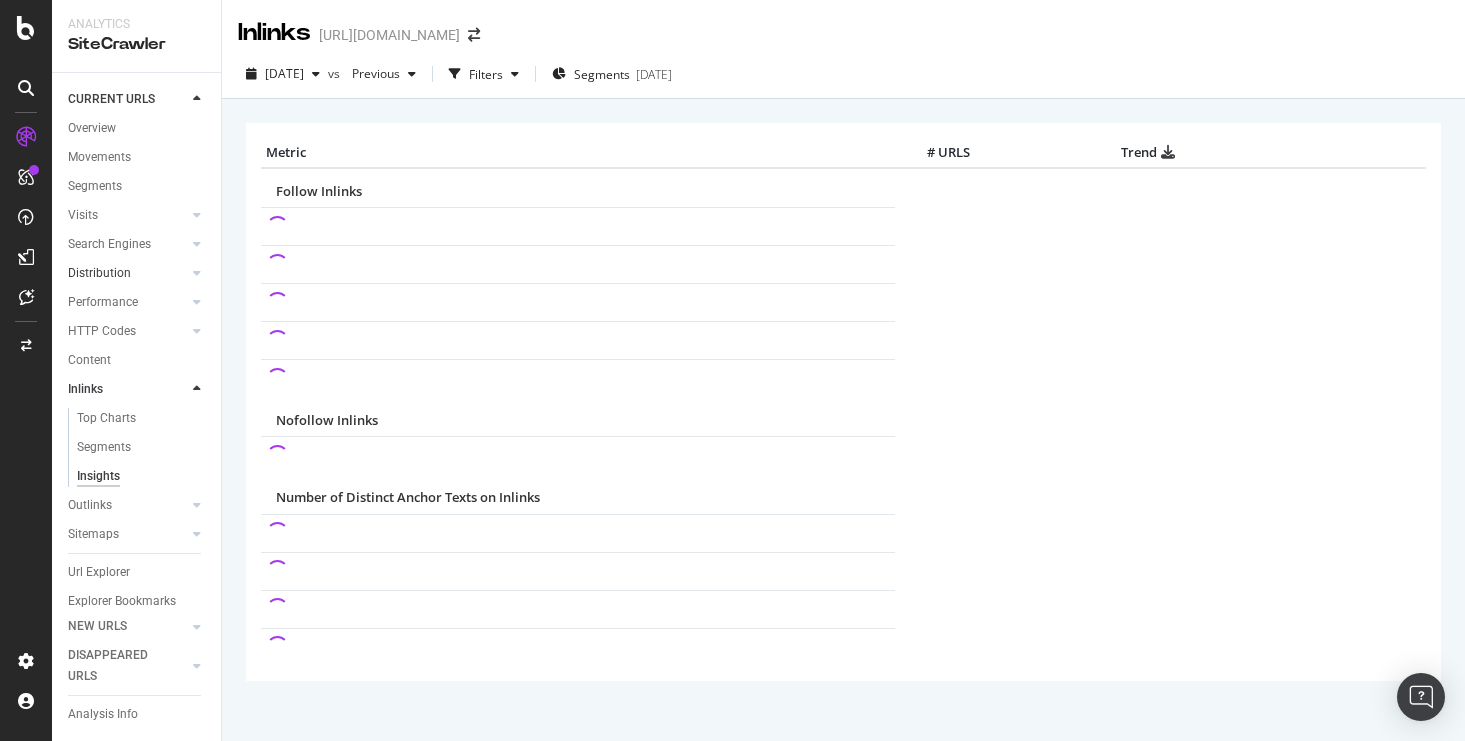 scroll, scrollTop: 17, scrollLeft: 0, axis: vertical 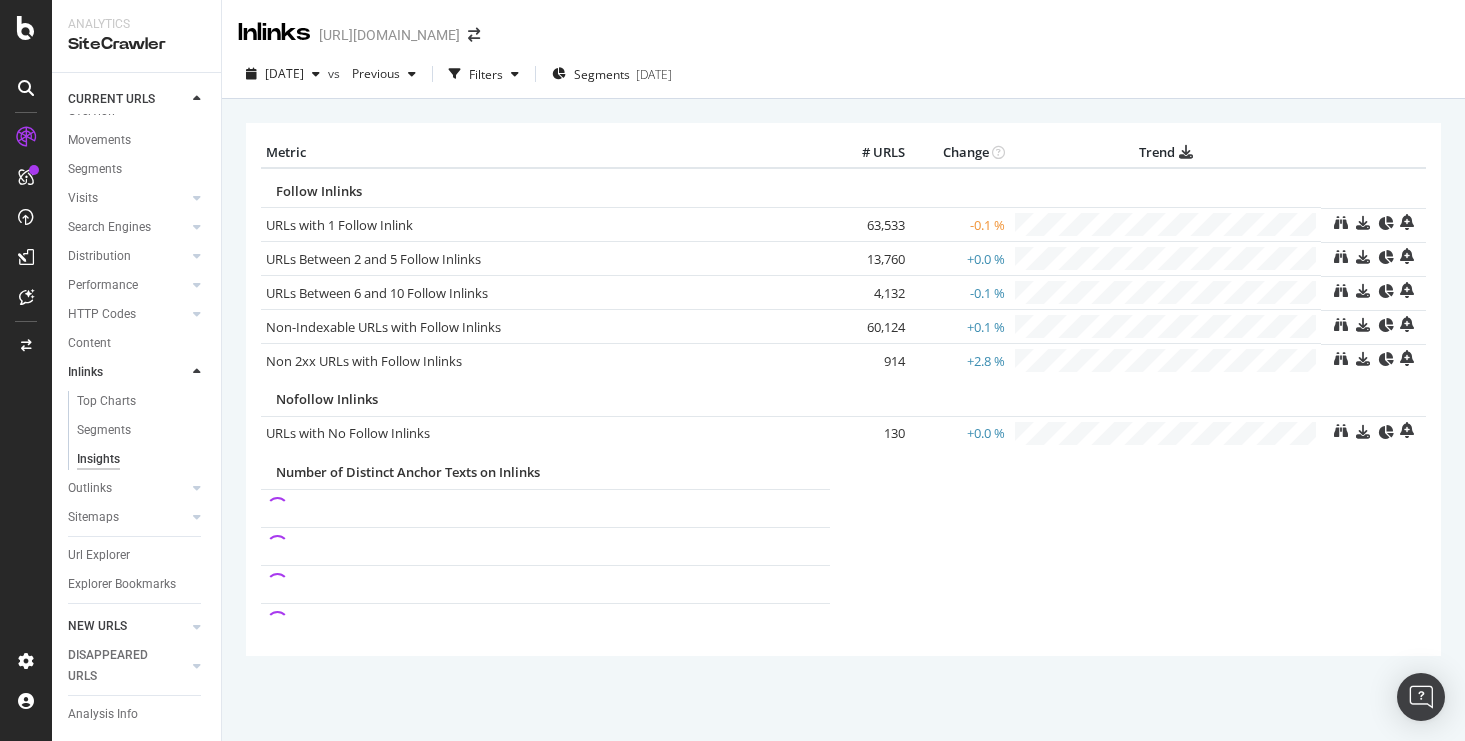 click at bounding box center (177, 627) 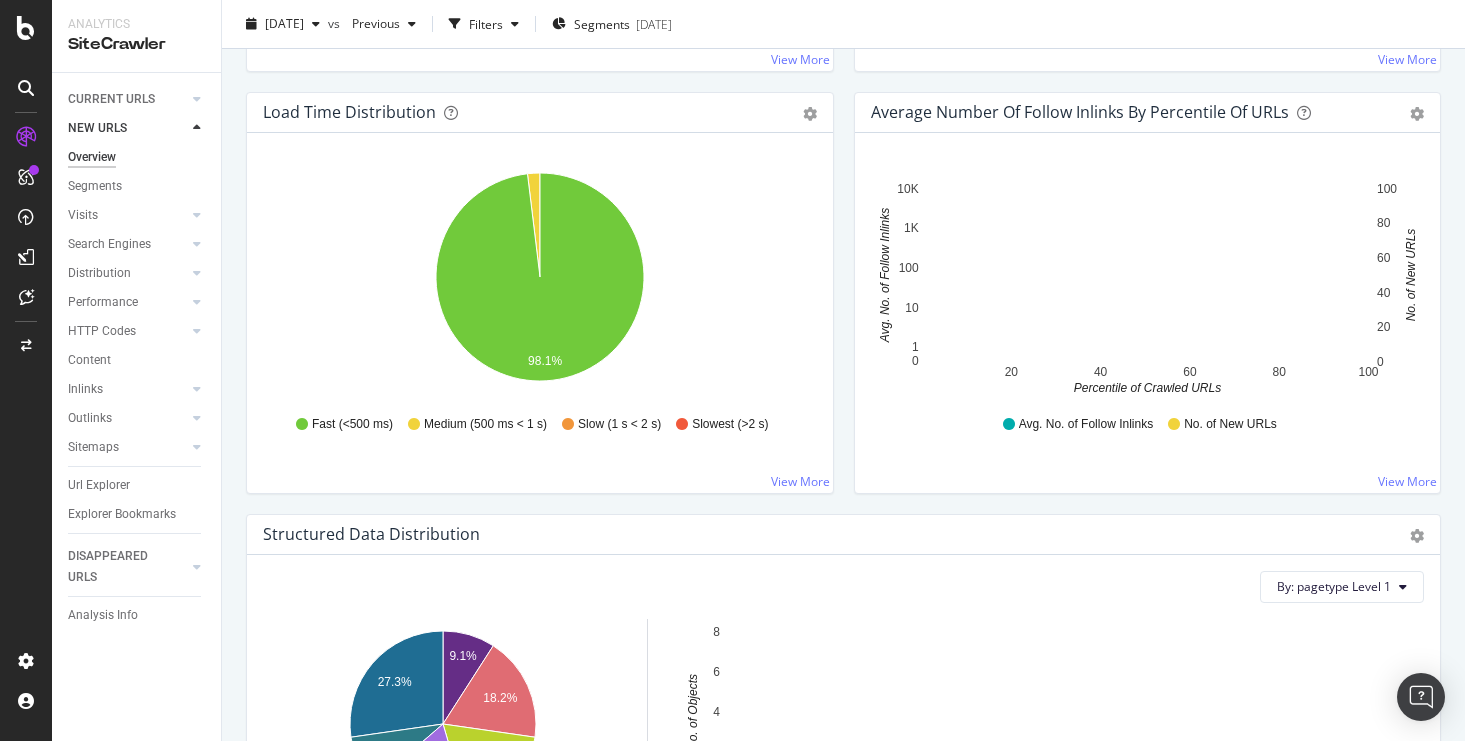 scroll, scrollTop: 1485, scrollLeft: 0, axis: vertical 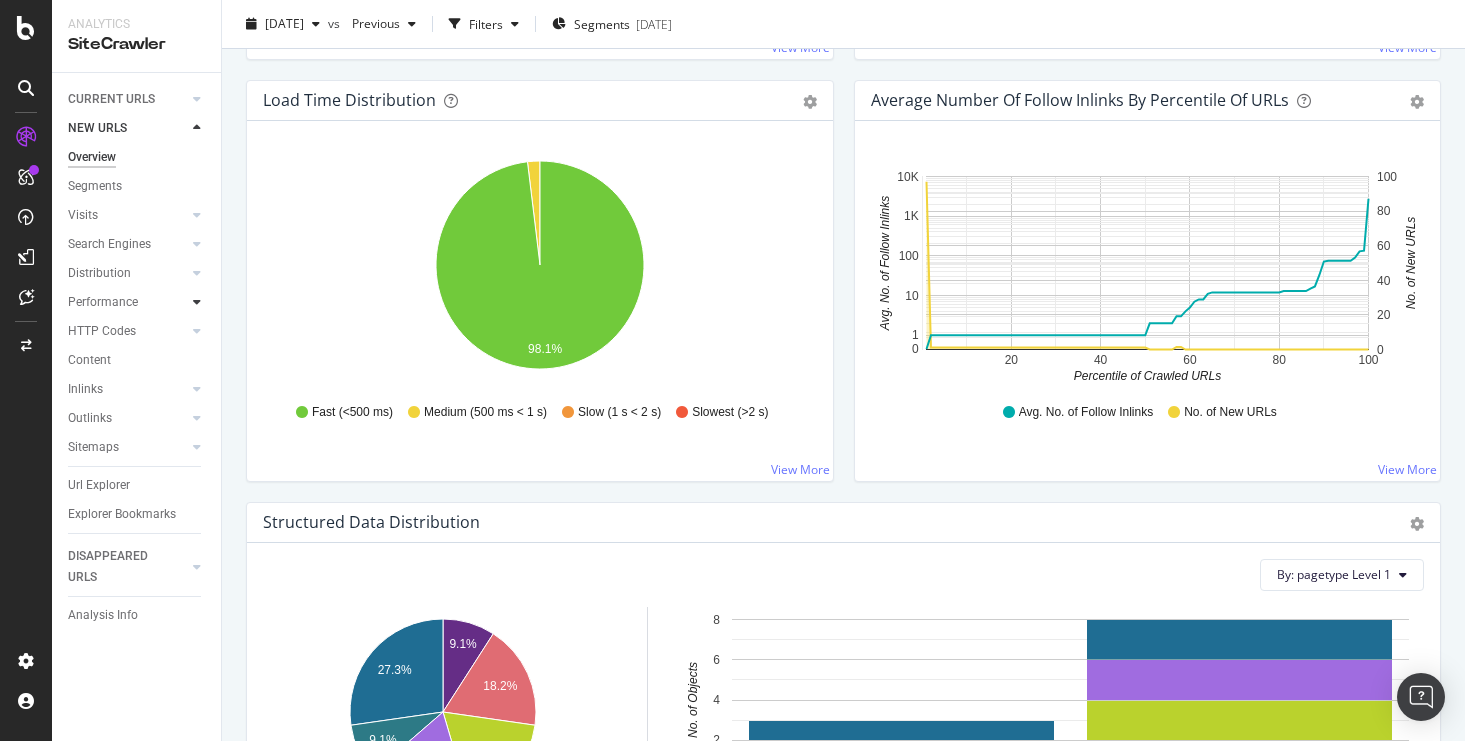 click at bounding box center (197, 302) 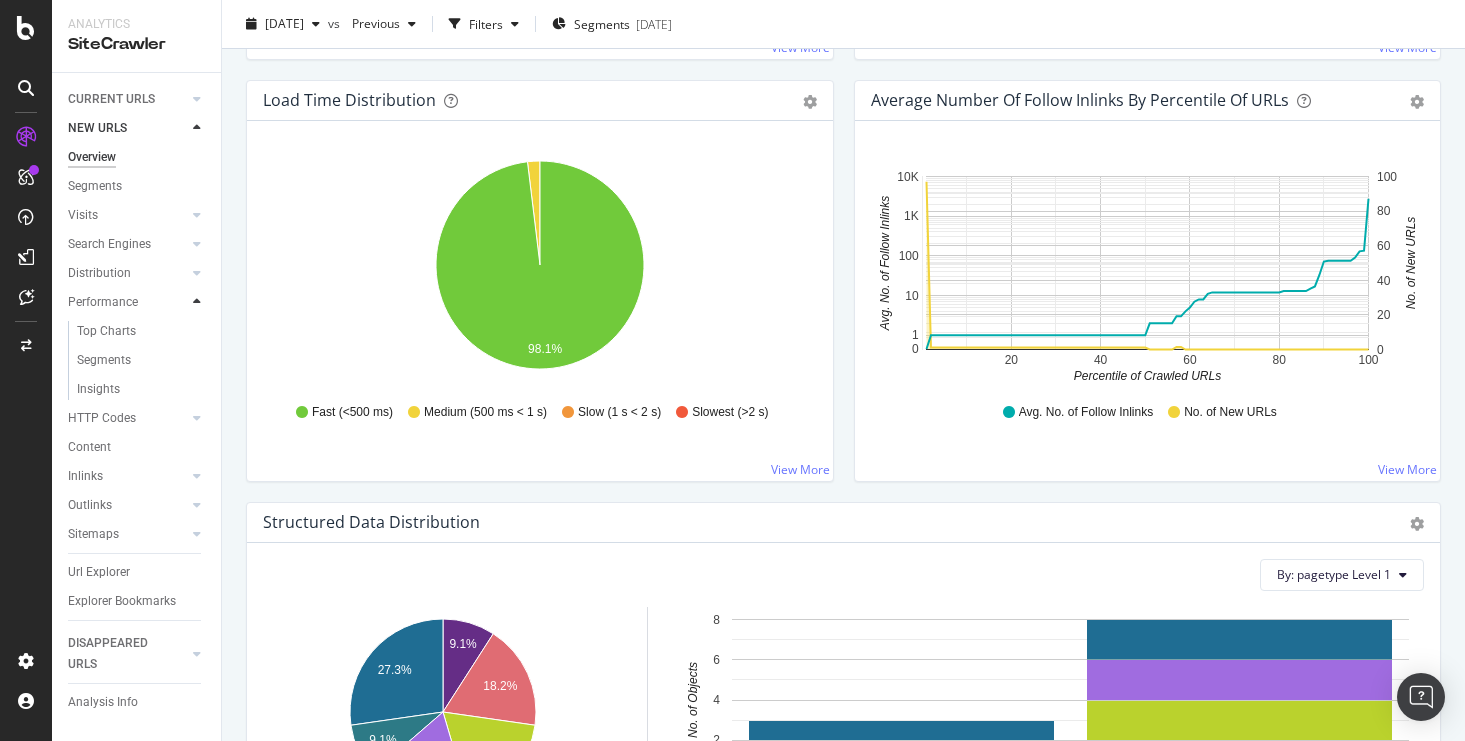 click at bounding box center (197, 302) 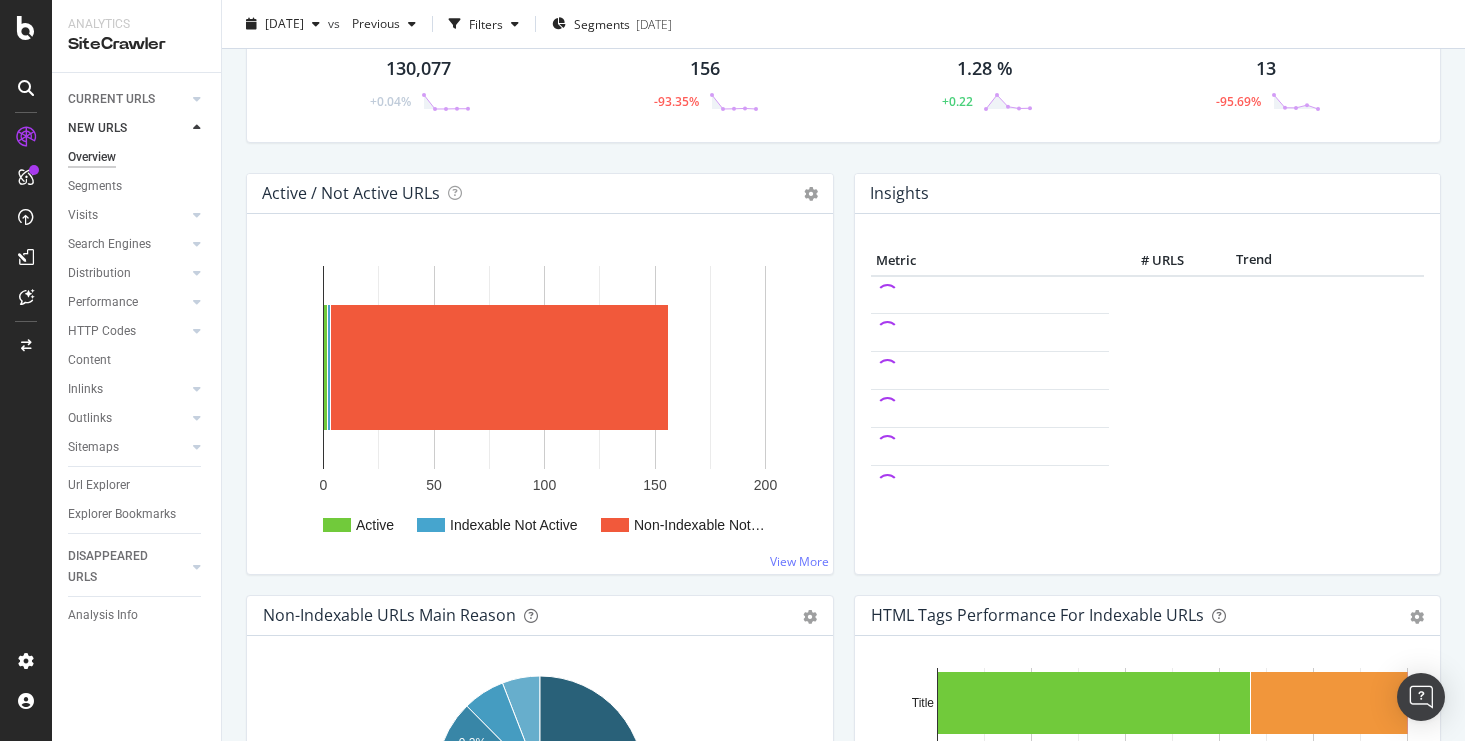 scroll, scrollTop: 0, scrollLeft: 0, axis: both 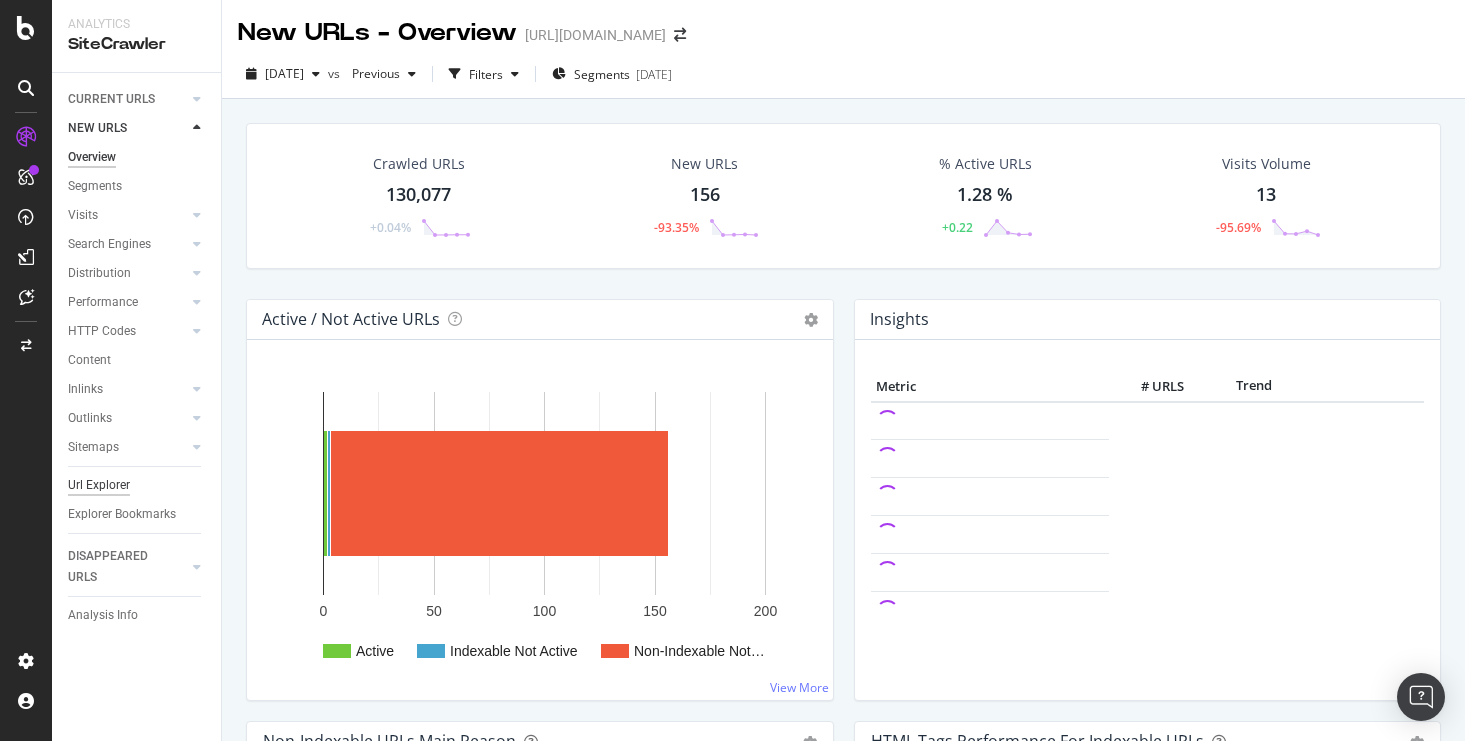 click on "Url Explorer" at bounding box center (99, 485) 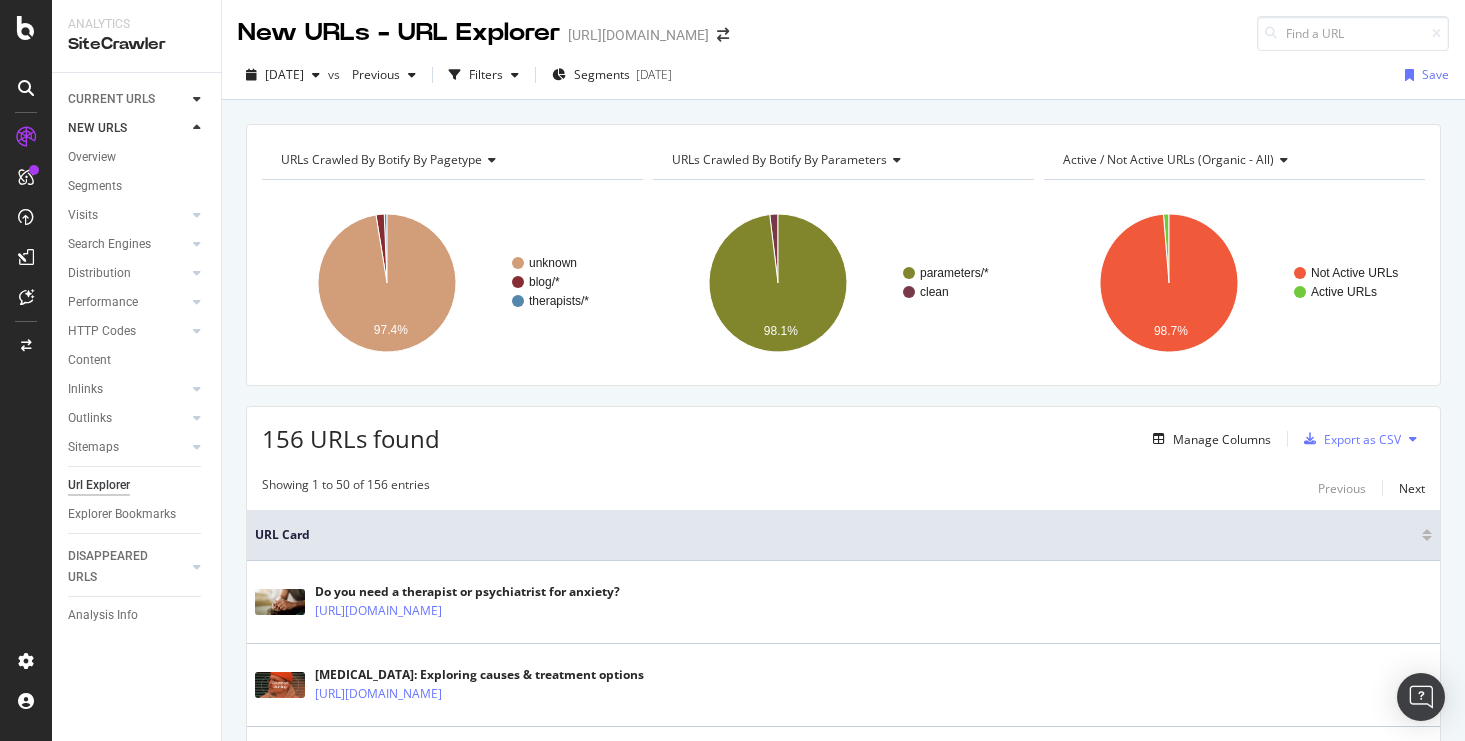 click at bounding box center [197, 99] 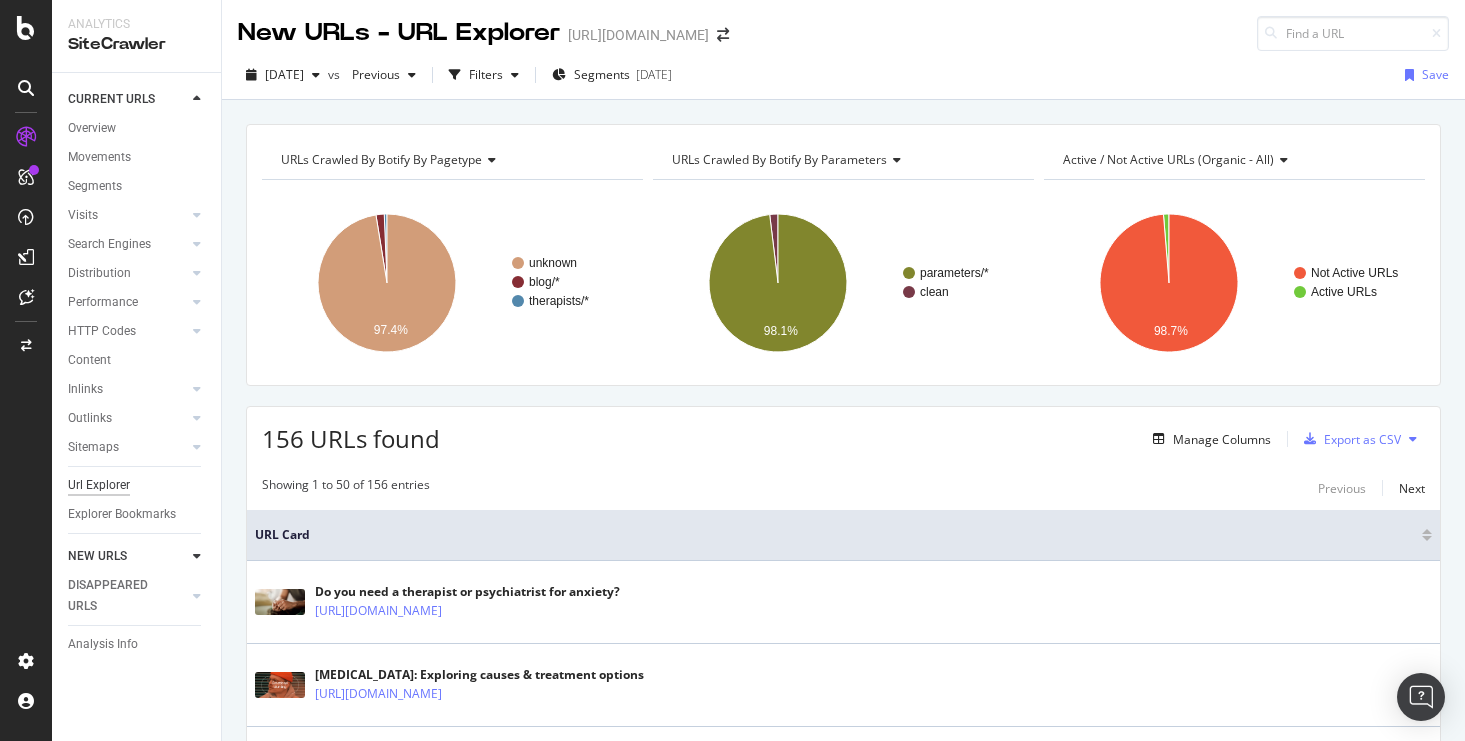 click on "Url Explorer" at bounding box center (99, 485) 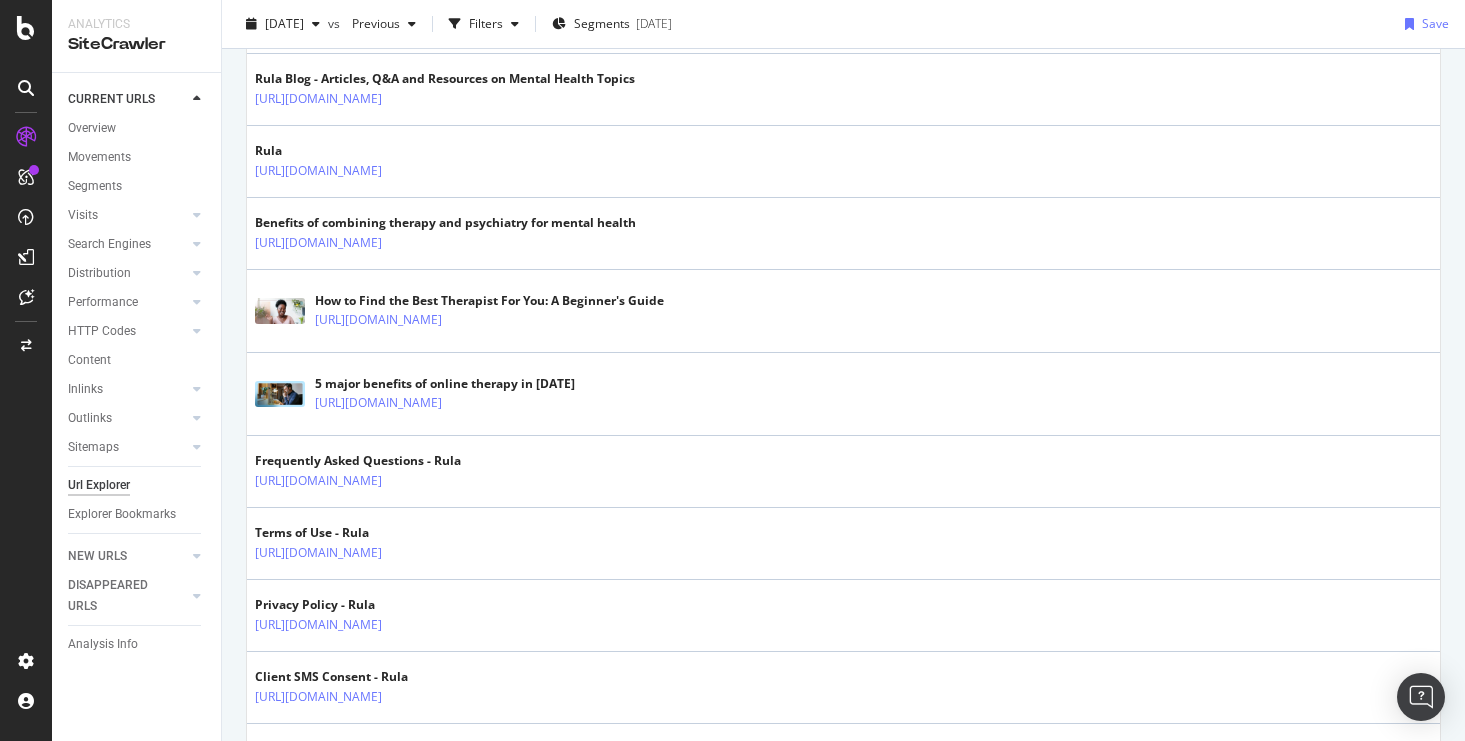 scroll, scrollTop: 590, scrollLeft: 0, axis: vertical 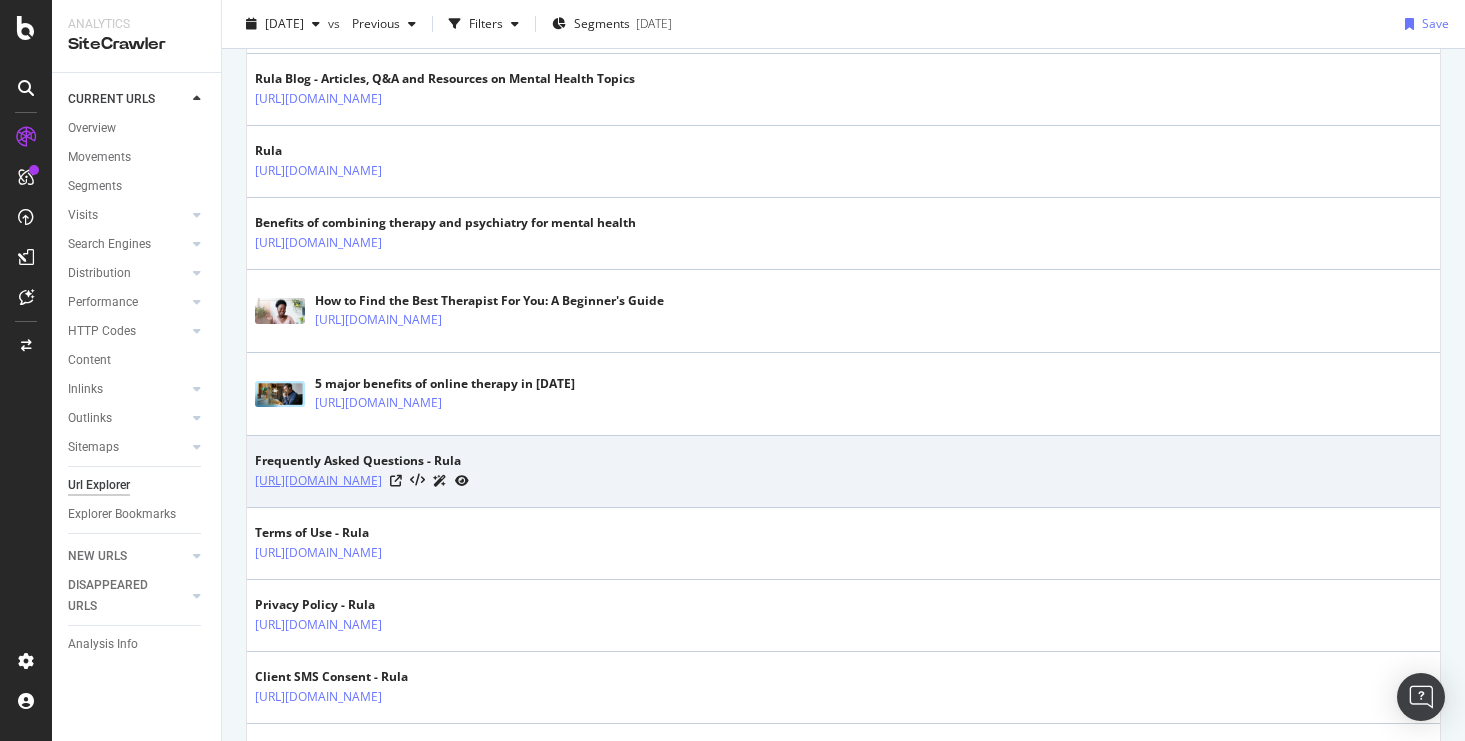 click on "https://www.rula.com/faq/" at bounding box center [318, 481] 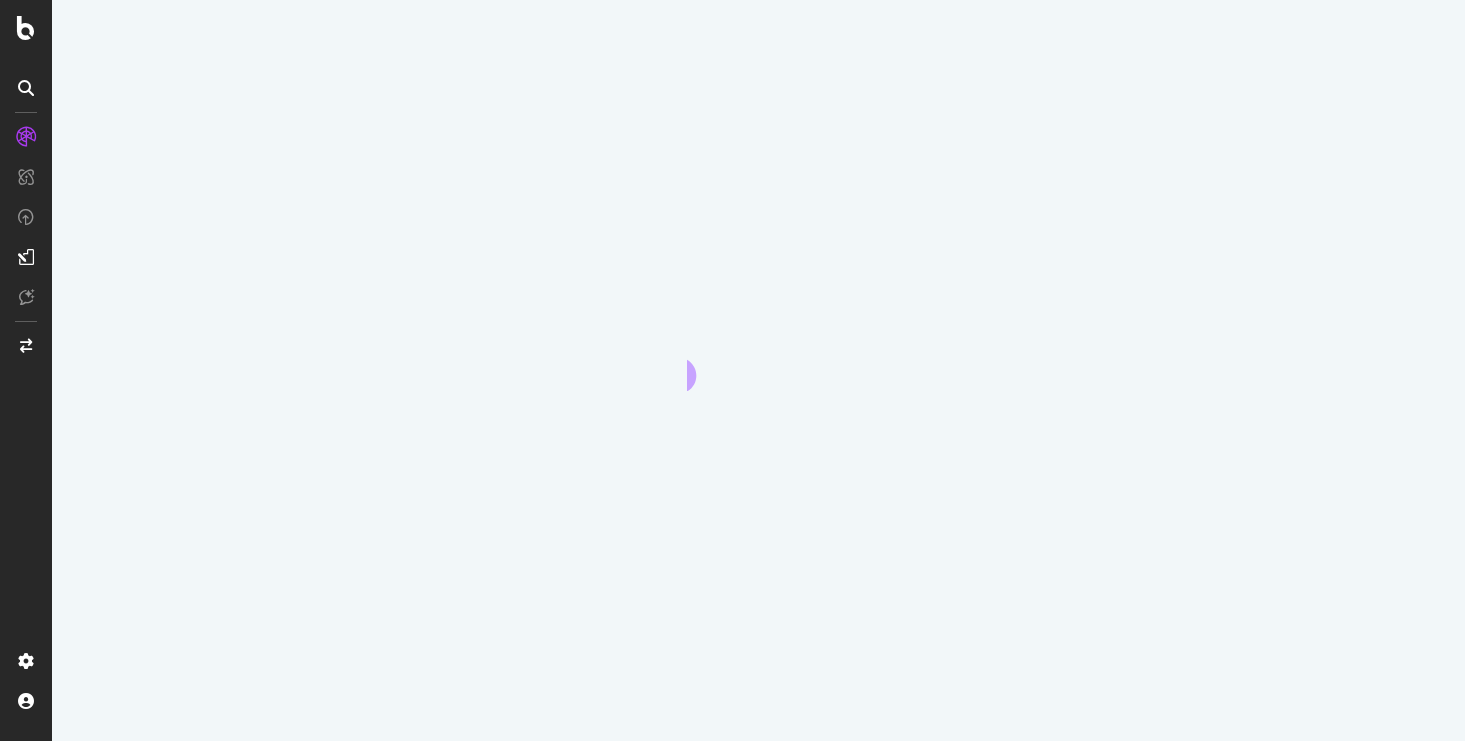 scroll, scrollTop: 0, scrollLeft: 0, axis: both 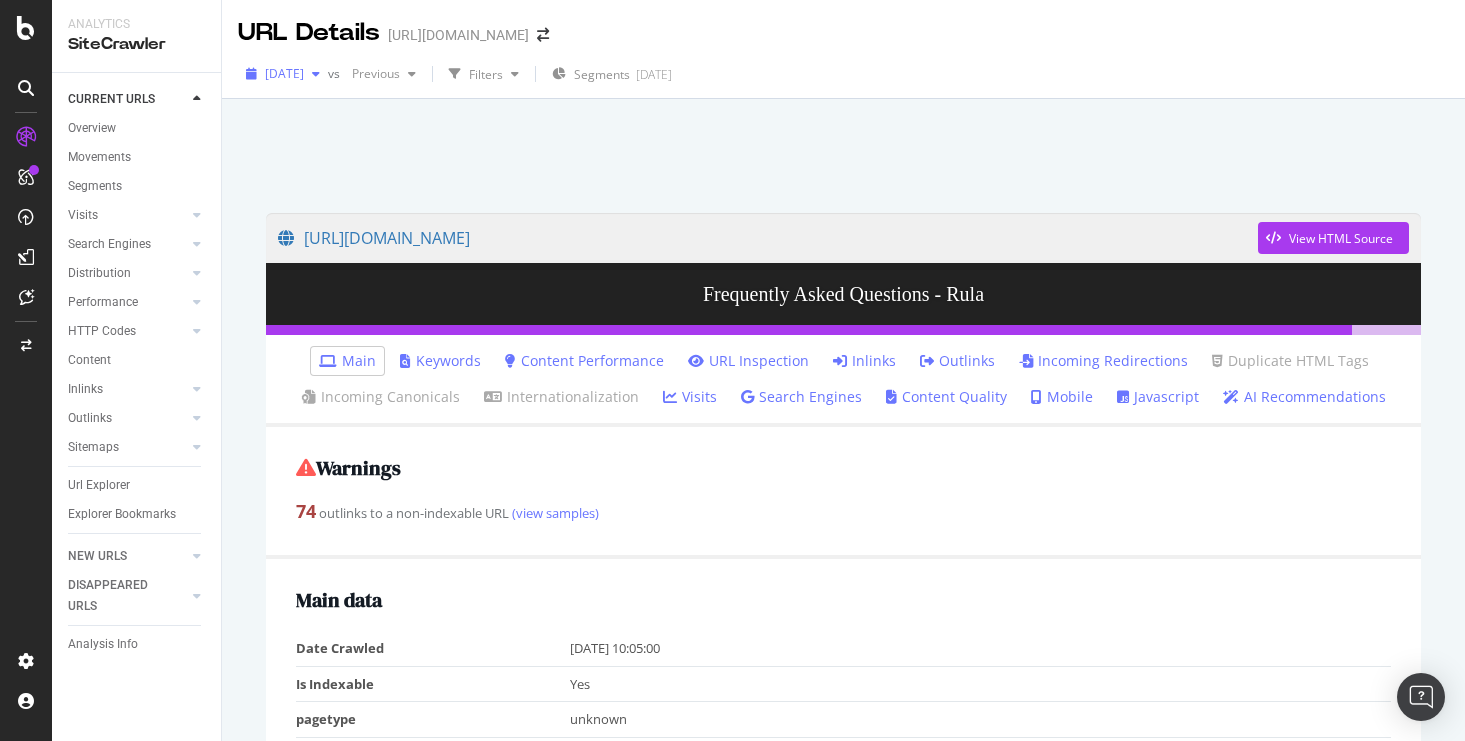 click on "[DATE]" at bounding box center (284, 73) 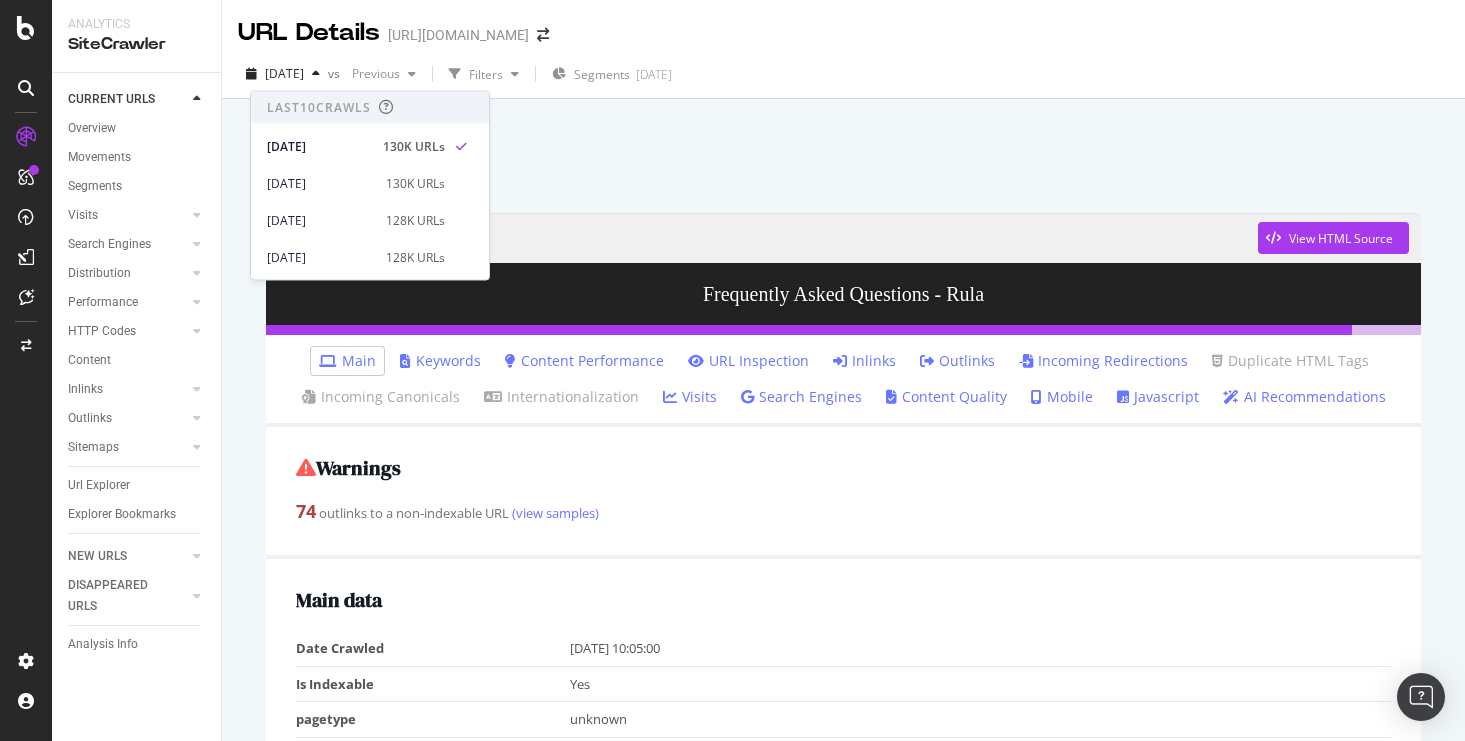 click at bounding box center (843, 150) 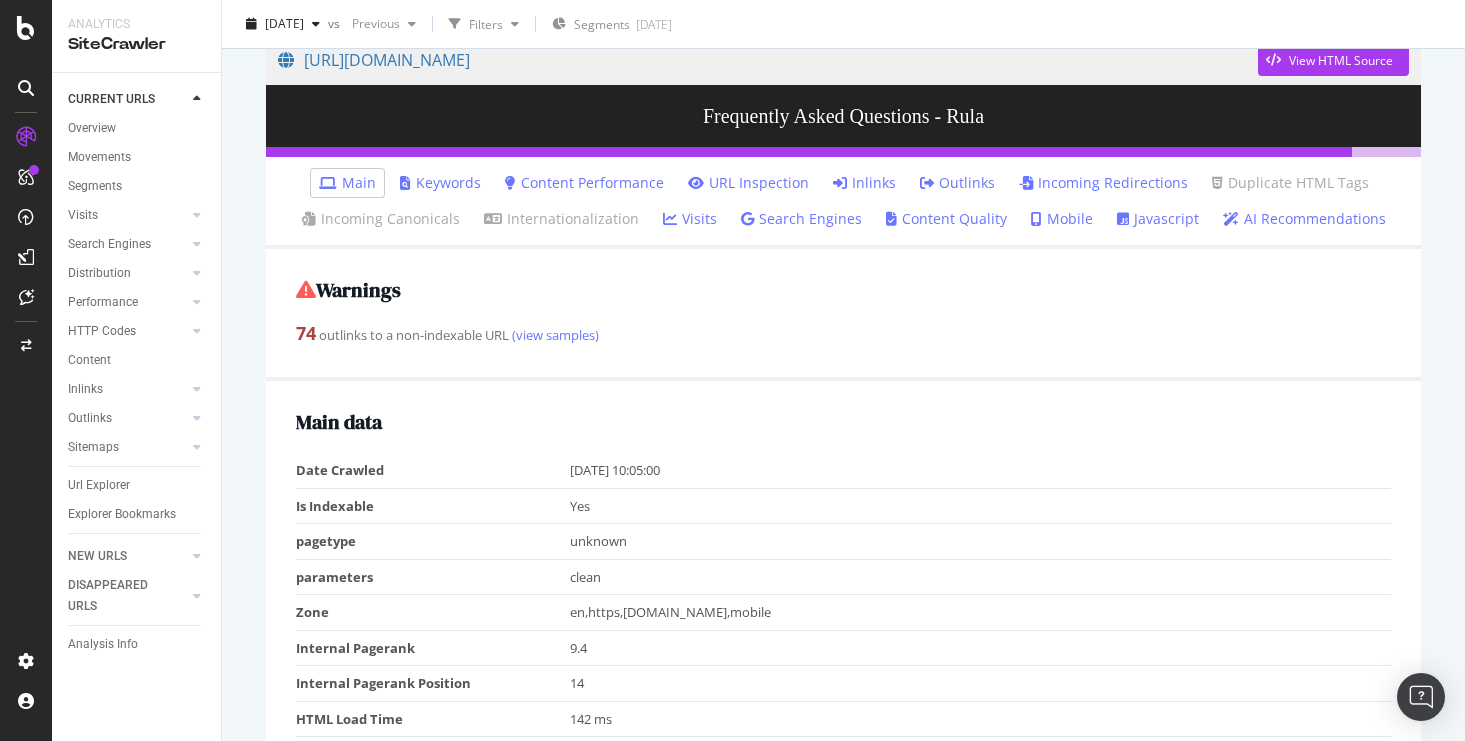 scroll, scrollTop: 185, scrollLeft: 0, axis: vertical 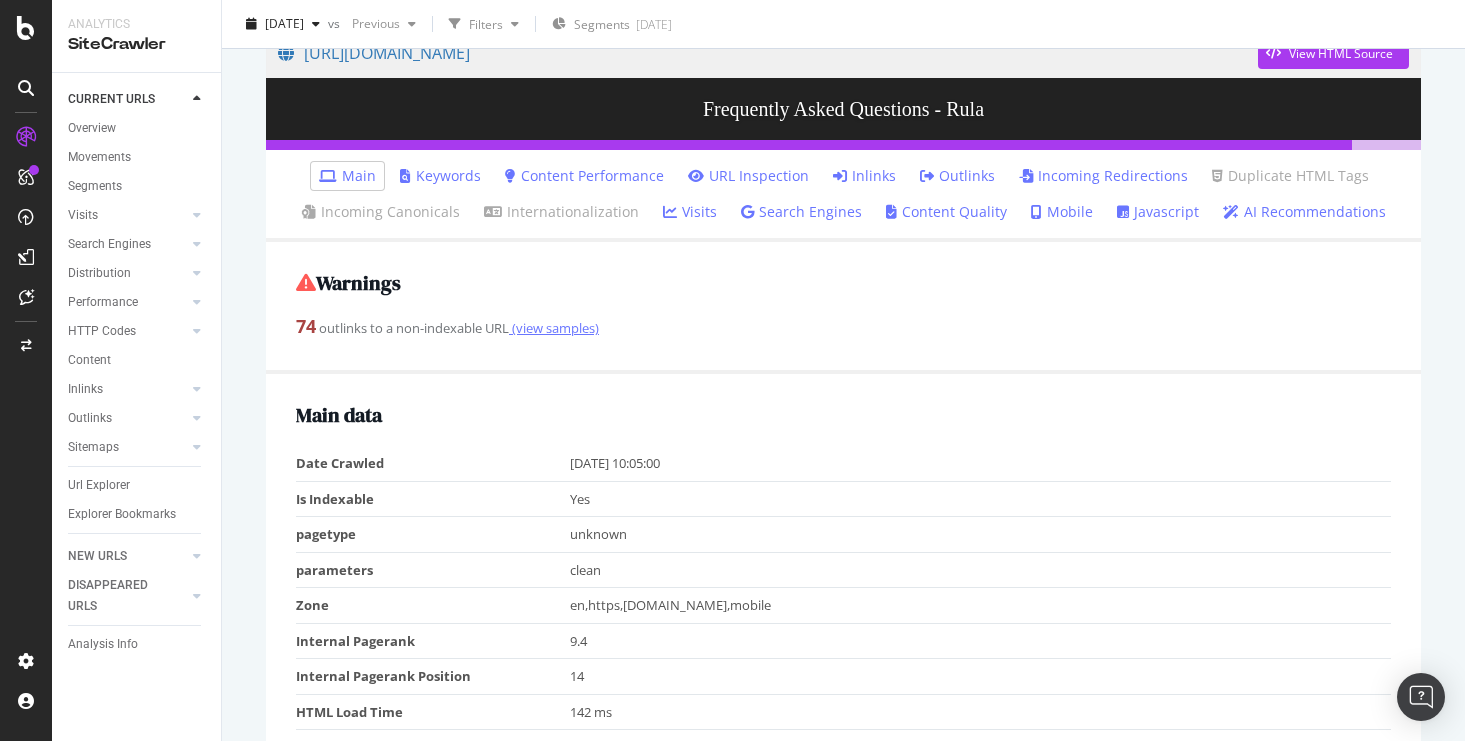 click on "(view samples)" at bounding box center [554, 328] 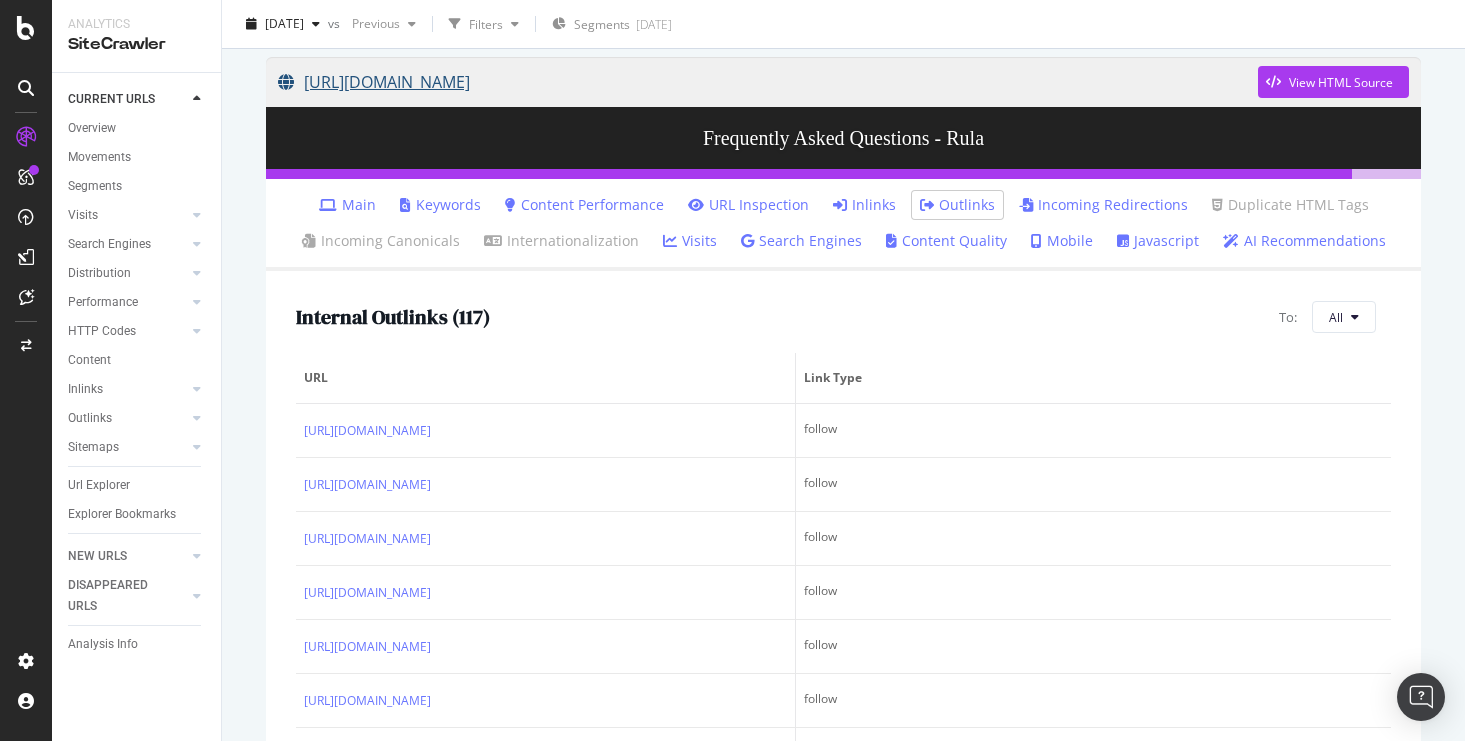 scroll, scrollTop: 160, scrollLeft: 0, axis: vertical 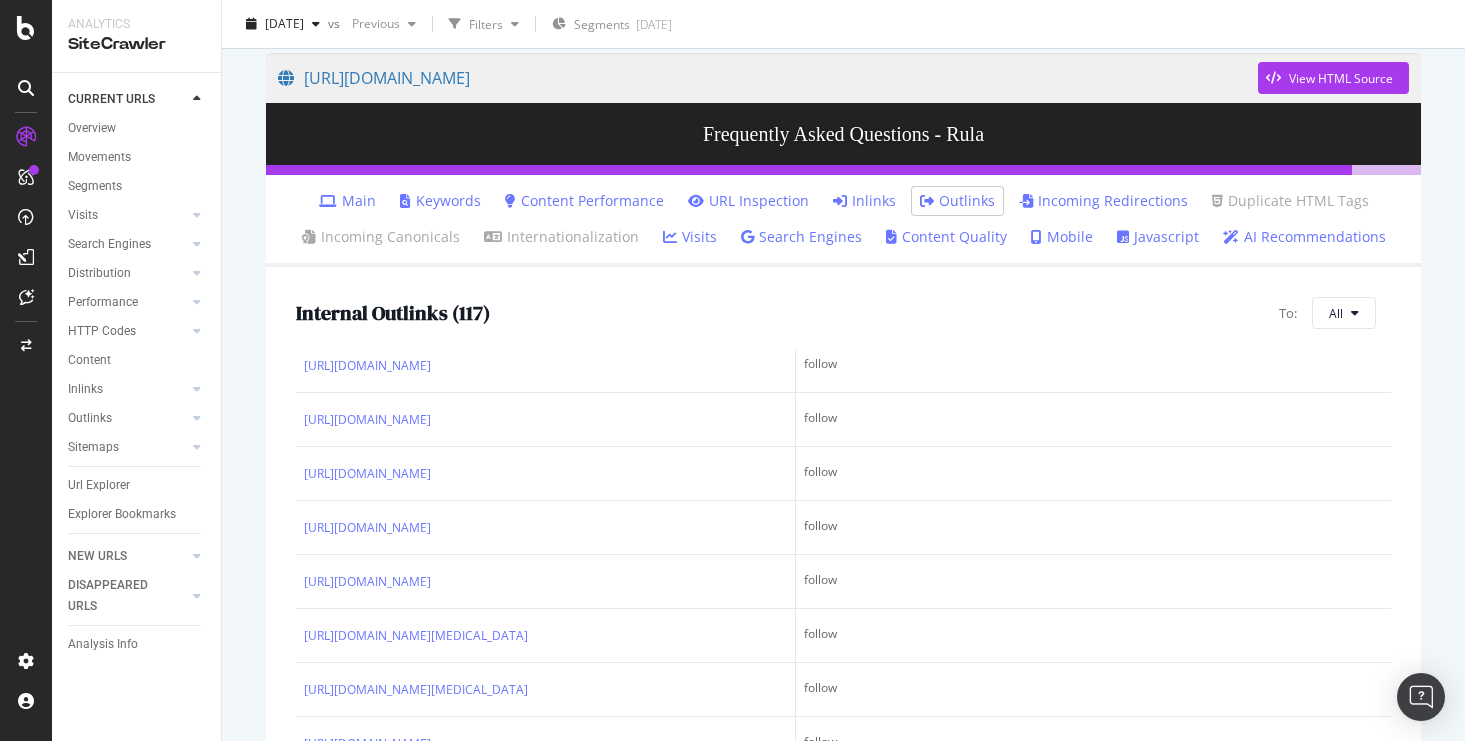 click on "Inlinks" at bounding box center (864, 201) 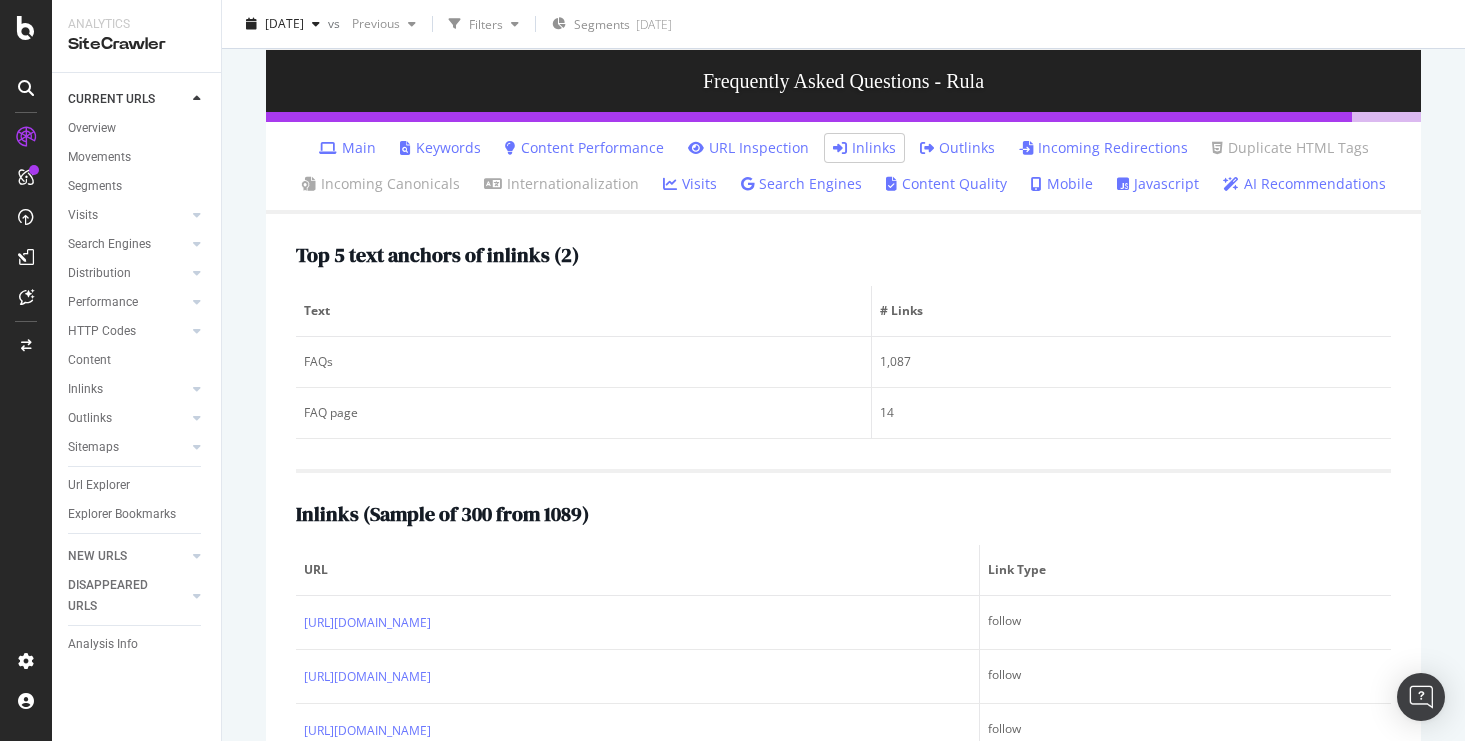 scroll, scrollTop: 224, scrollLeft: 0, axis: vertical 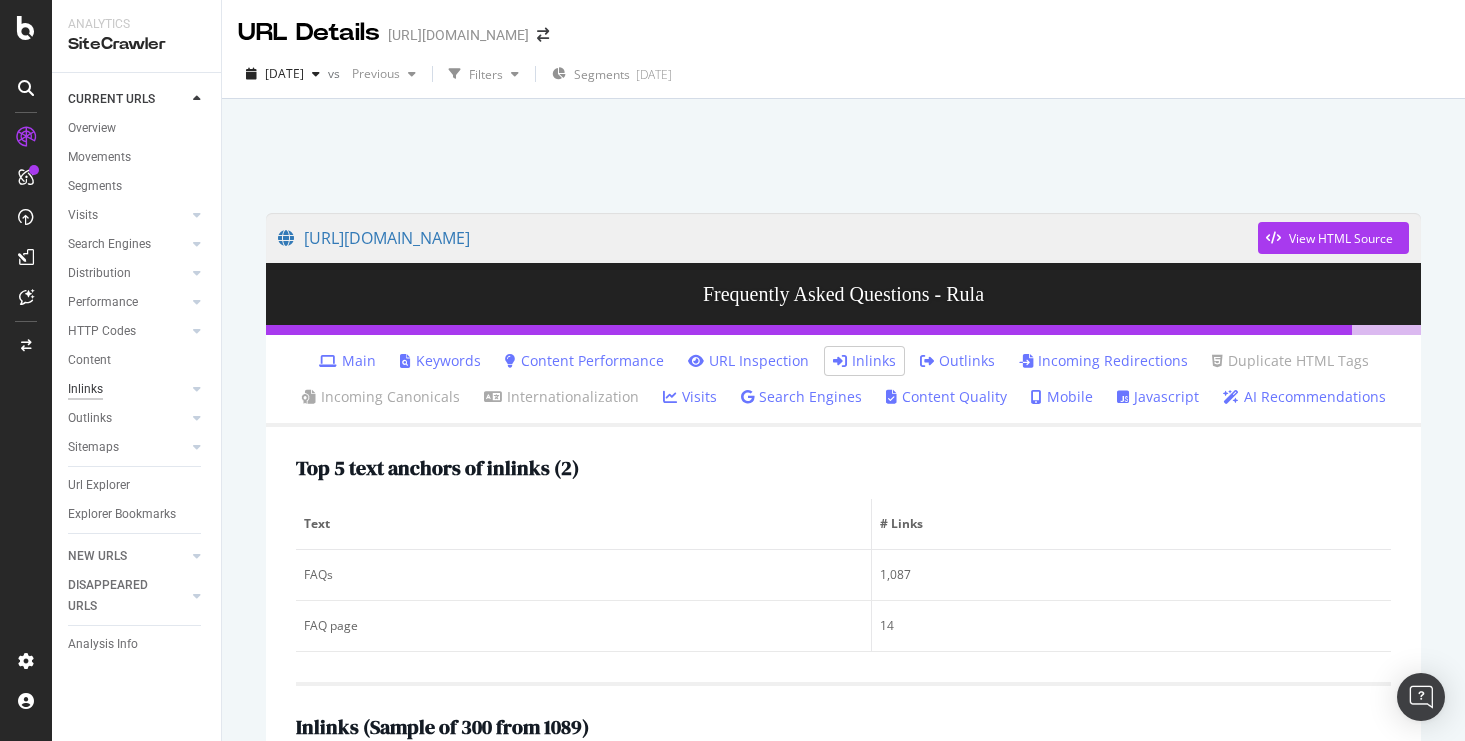 click on "Inlinks" at bounding box center [85, 389] 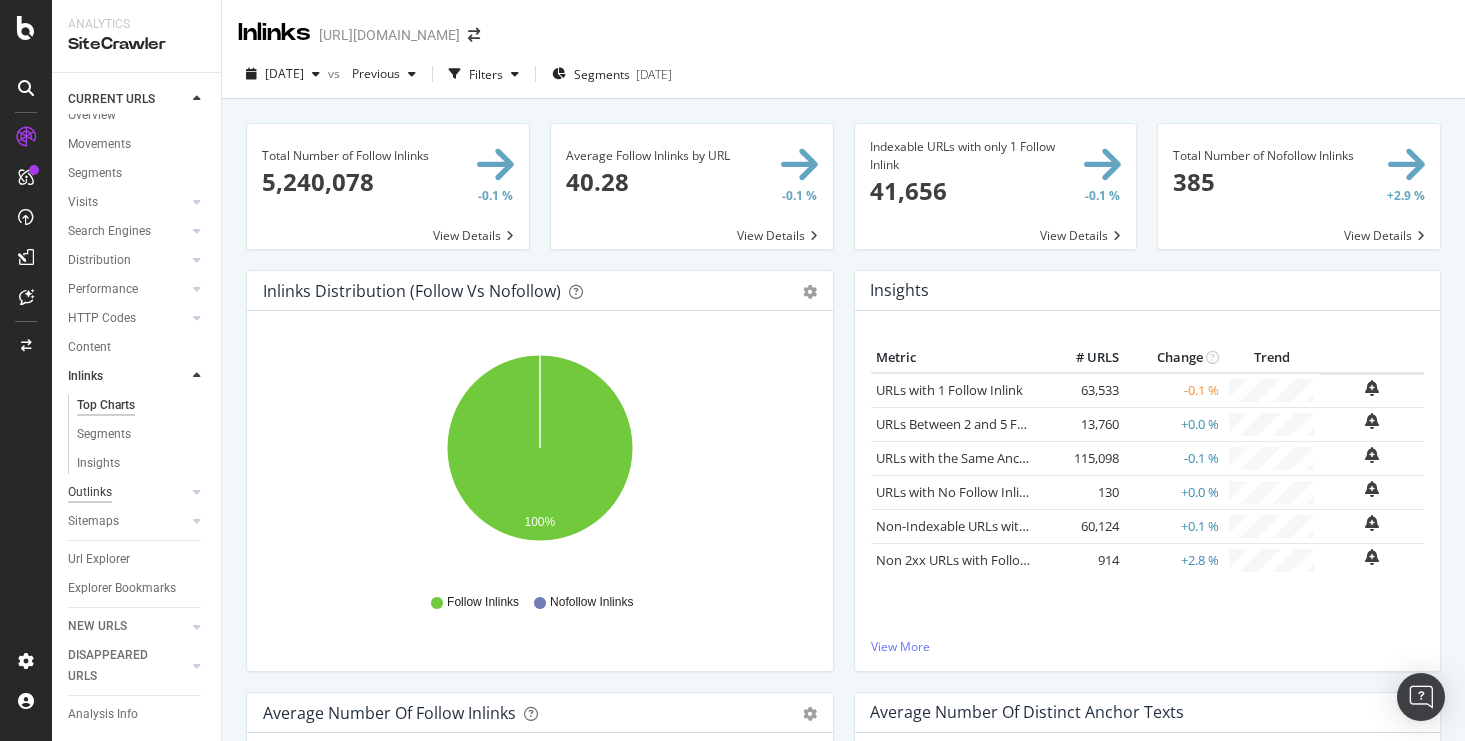 scroll, scrollTop: 17, scrollLeft: 0, axis: vertical 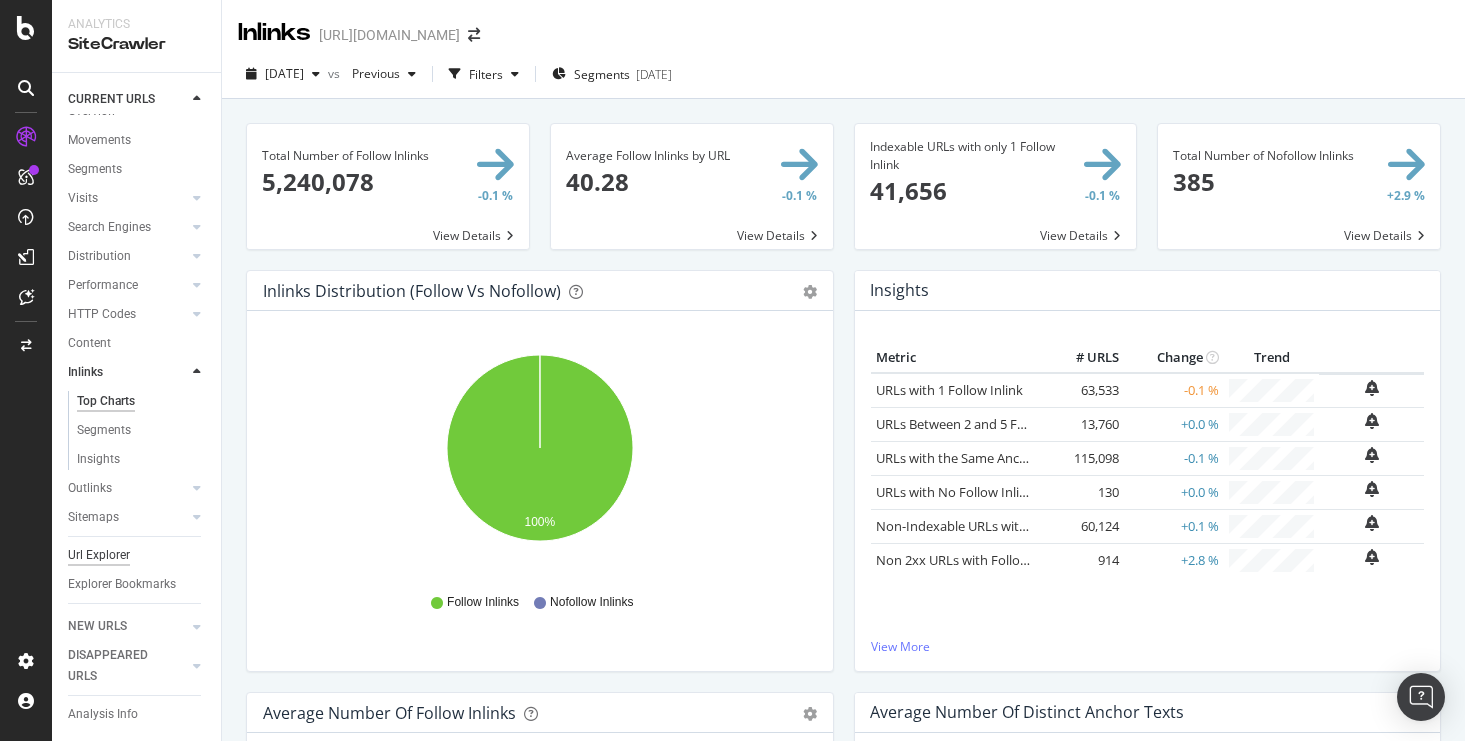 click on "Url Explorer" at bounding box center [99, 555] 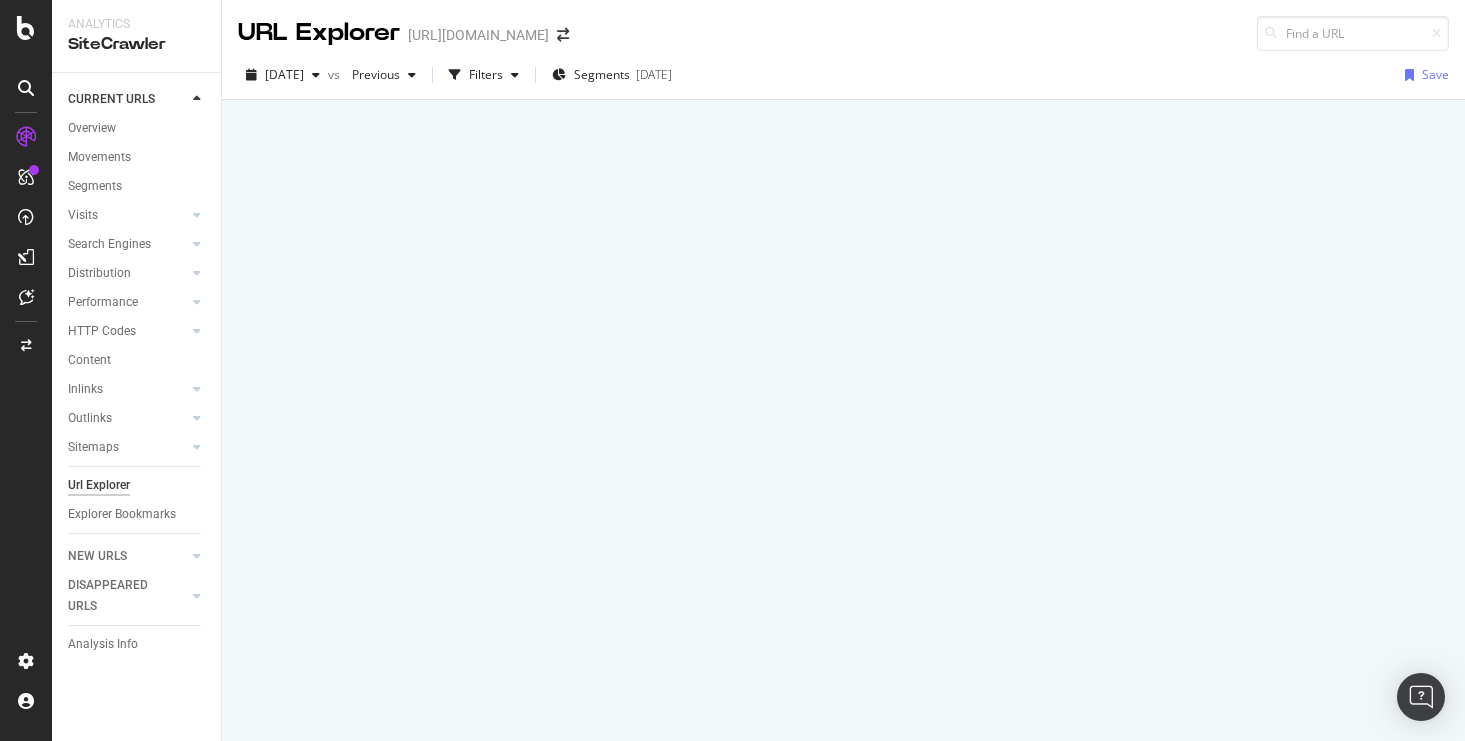 scroll, scrollTop: 0, scrollLeft: 0, axis: both 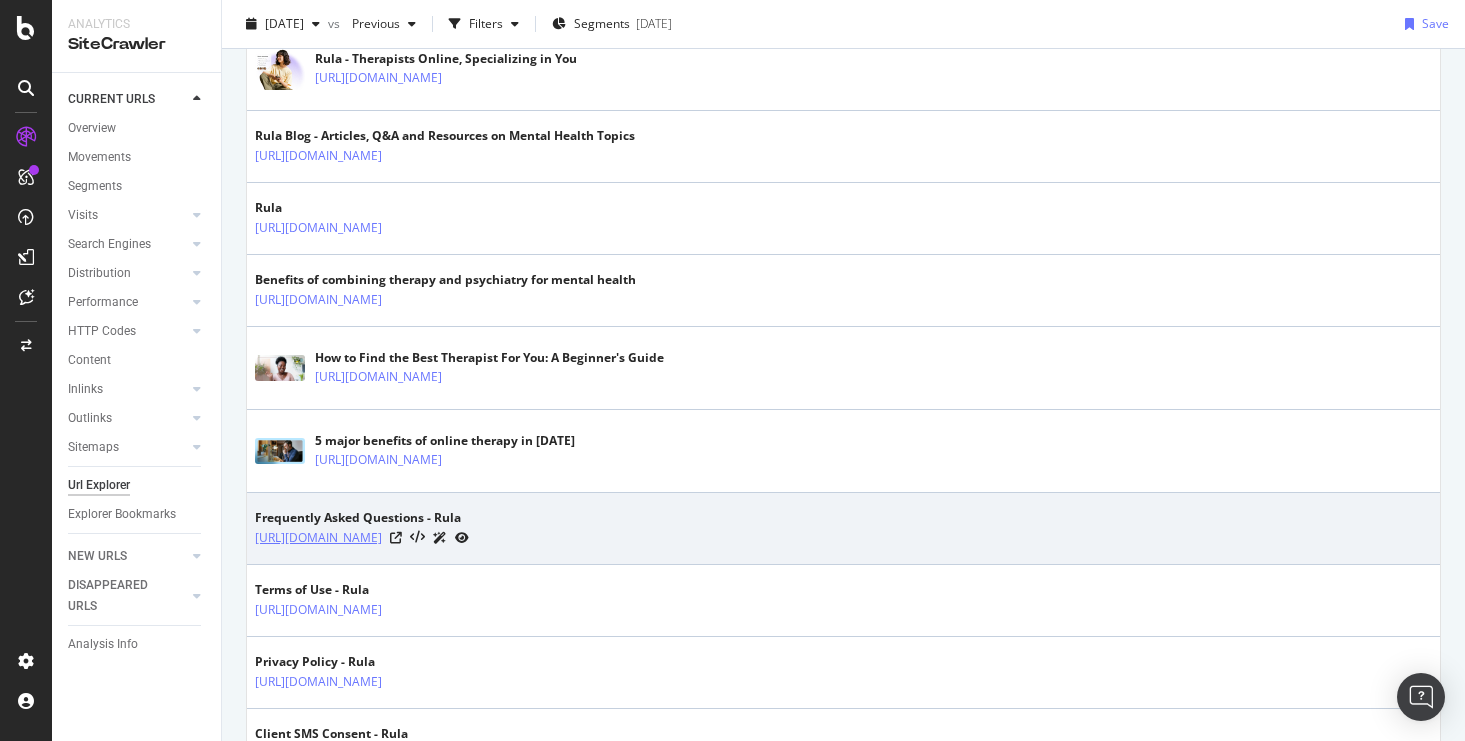 click on "https://www.rula.com/faq/" at bounding box center [318, 538] 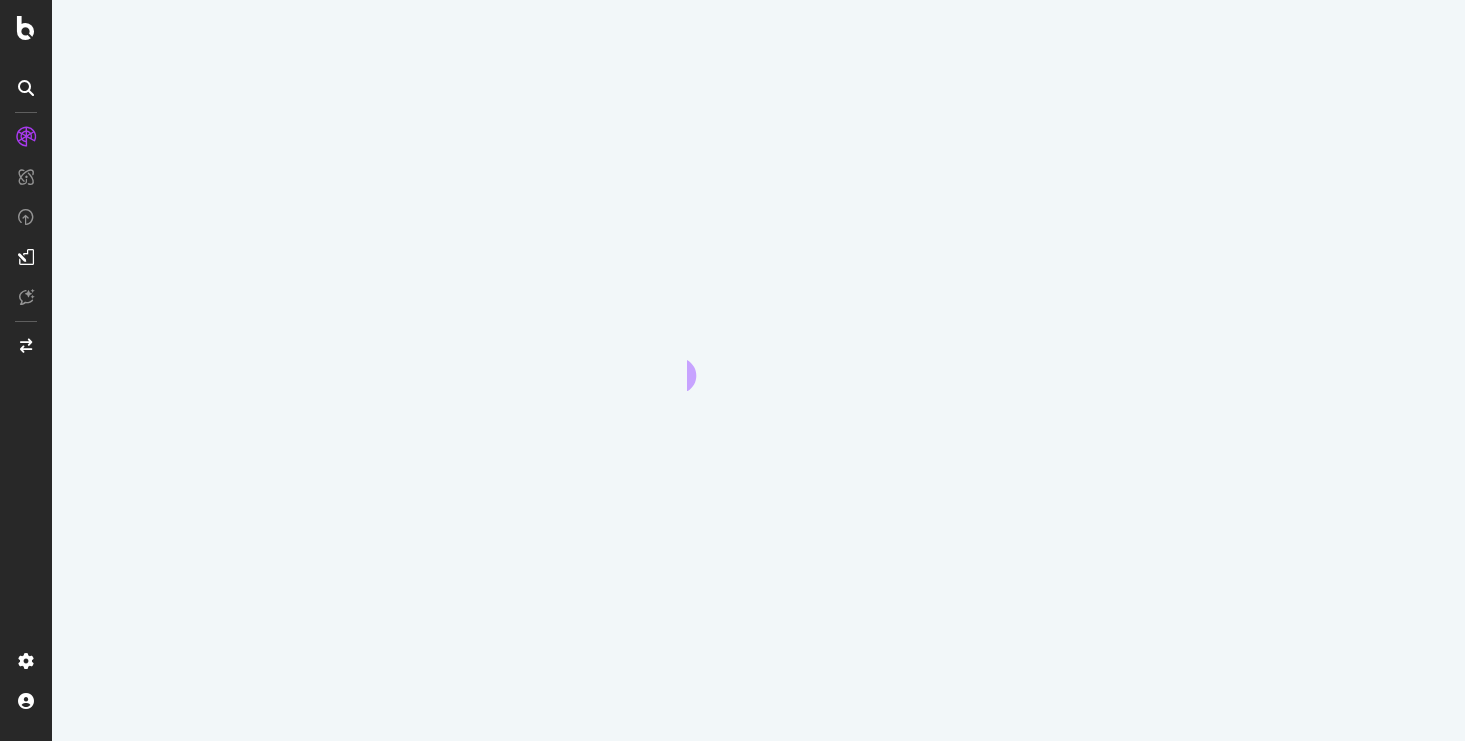 scroll, scrollTop: 0, scrollLeft: 0, axis: both 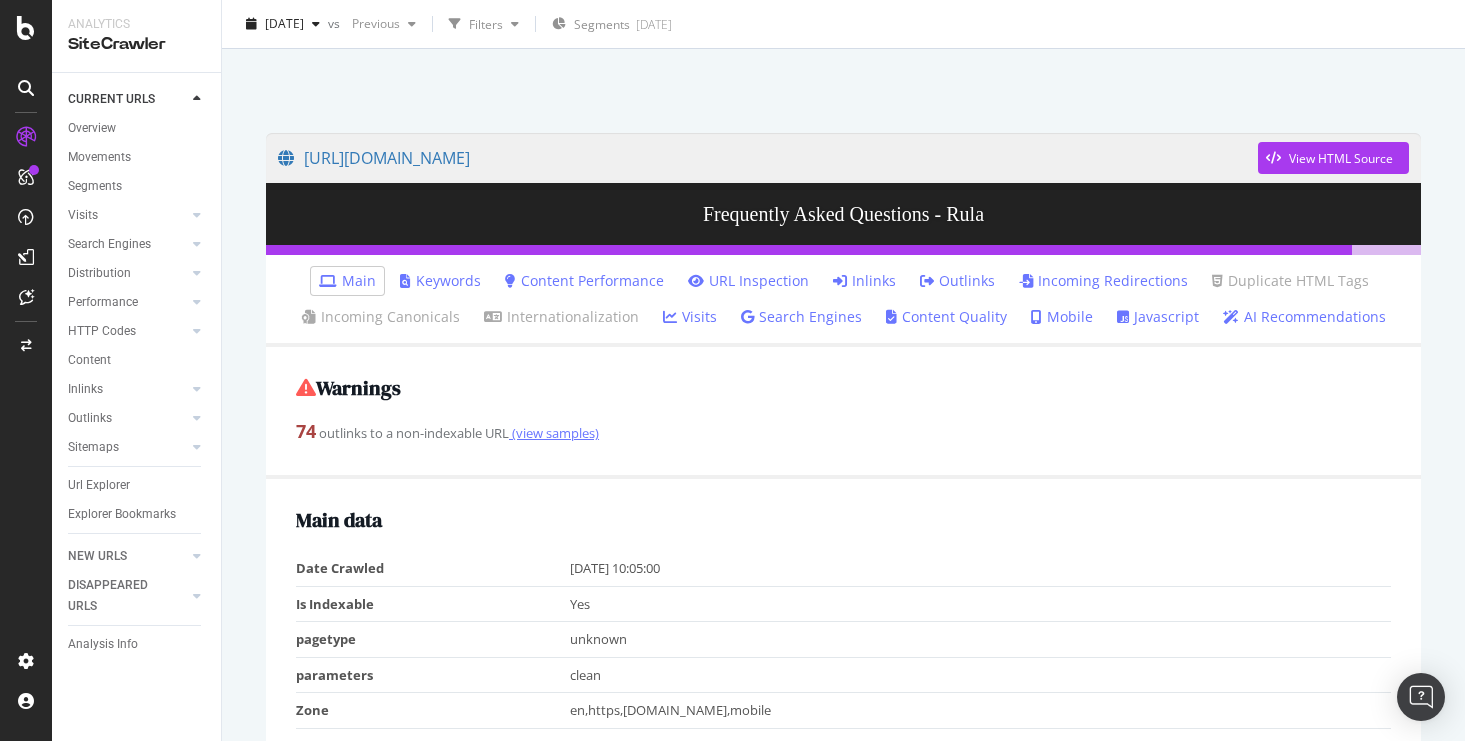 click on "(view samples)" at bounding box center (554, 433) 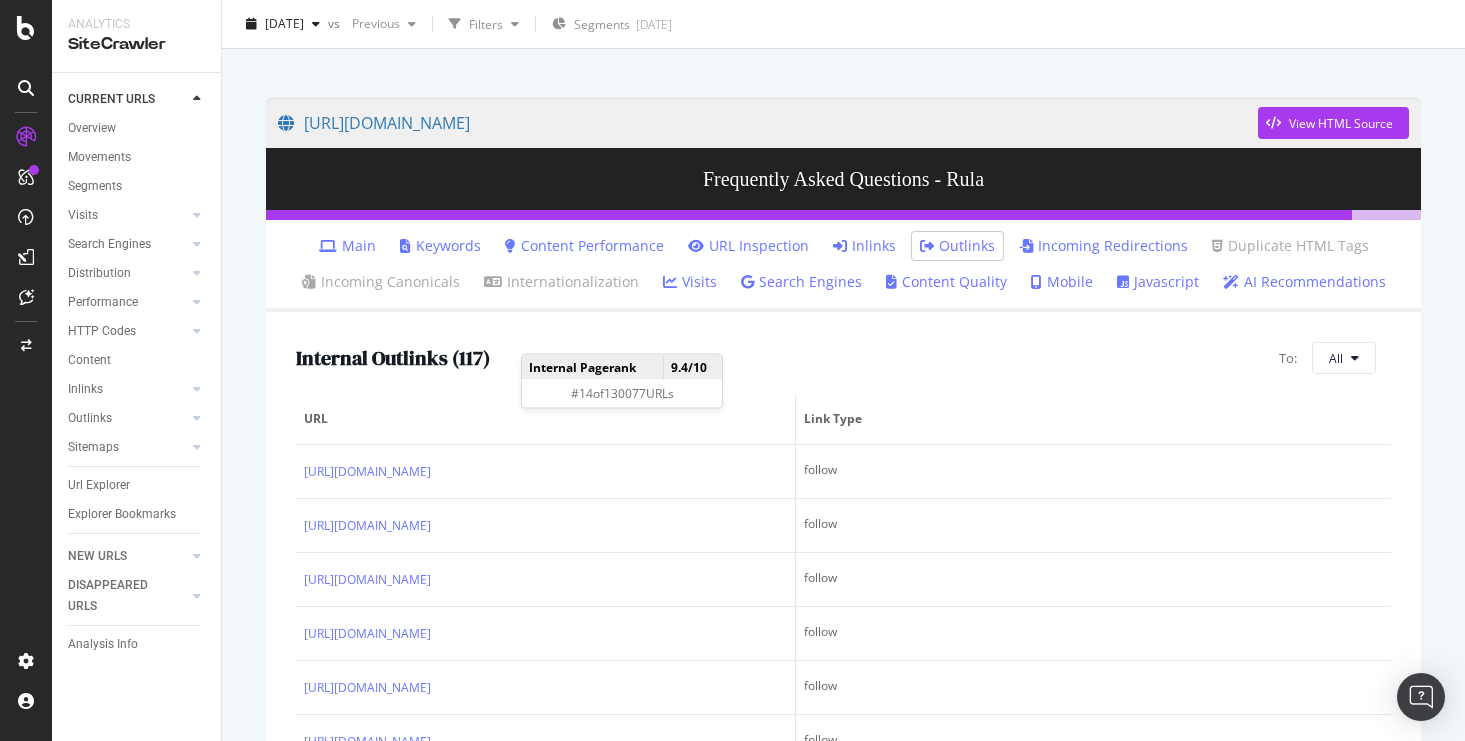 scroll, scrollTop: 114, scrollLeft: 0, axis: vertical 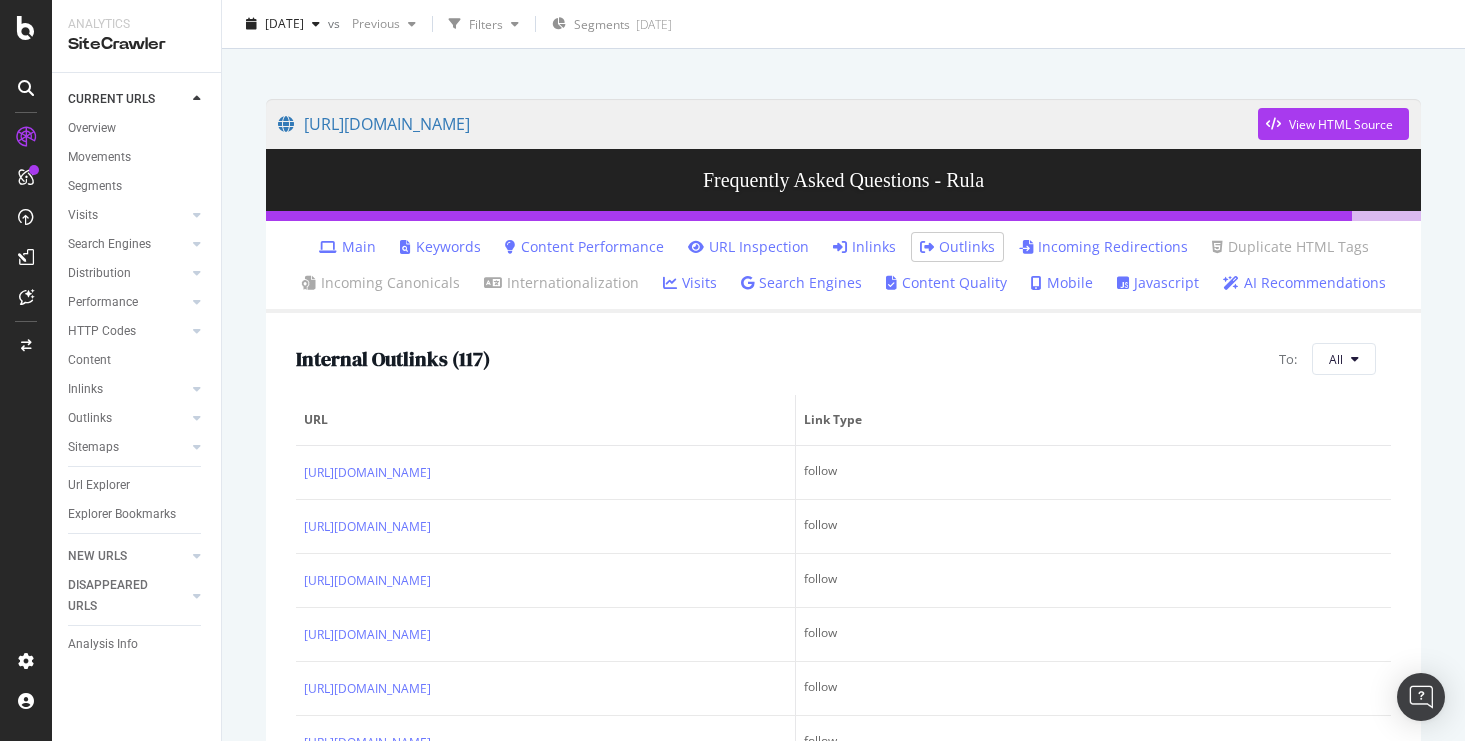 click on "Inlinks" at bounding box center (864, 247) 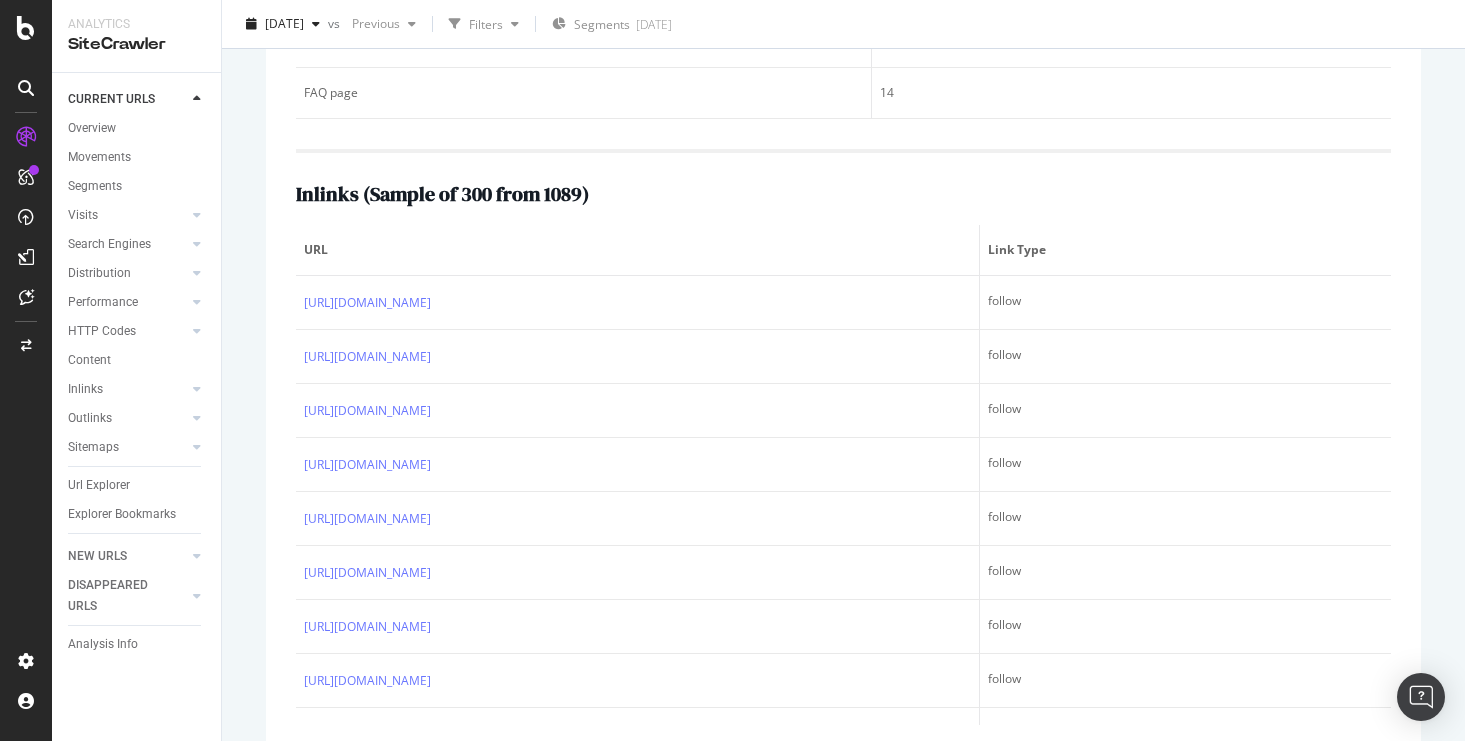 scroll, scrollTop: 534, scrollLeft: 0, axis: vertical 